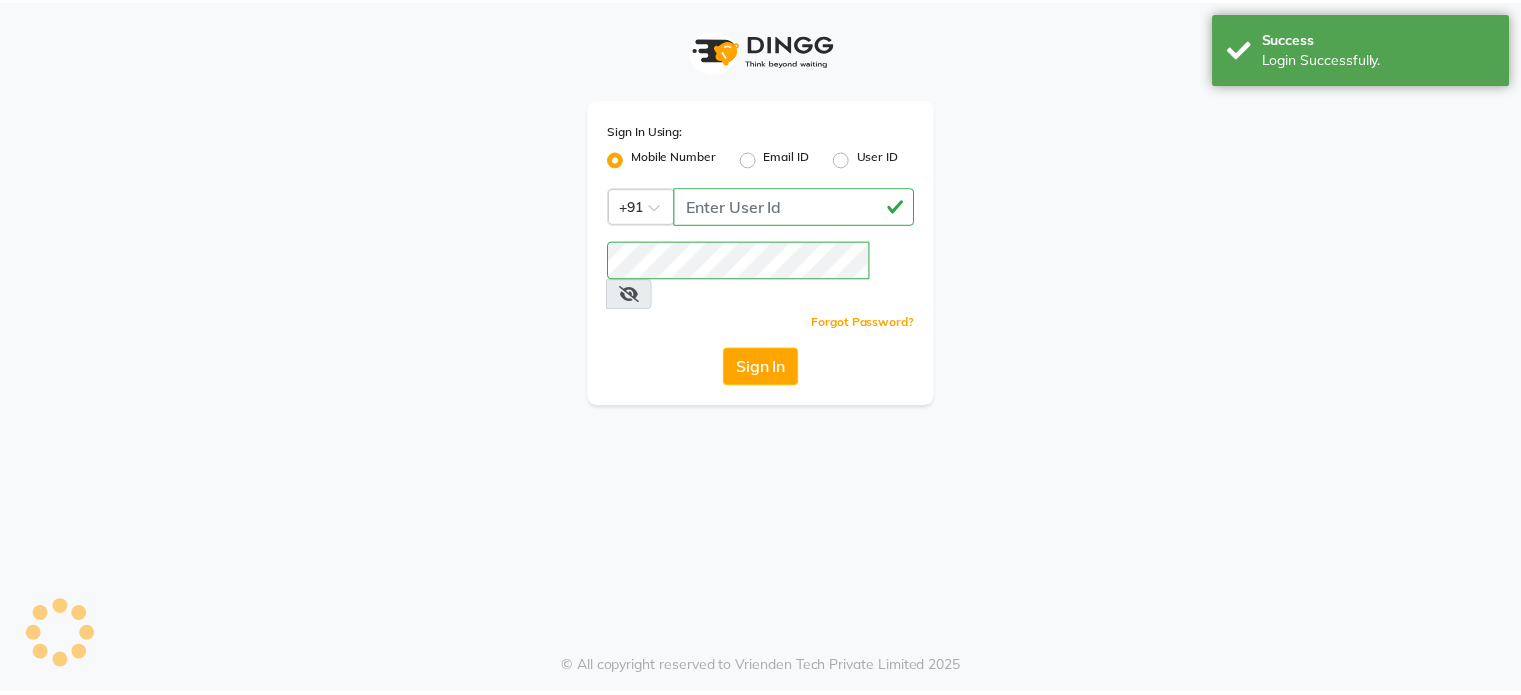 scroll, scrollTop: 0, scrollLeft: 0, axis: both 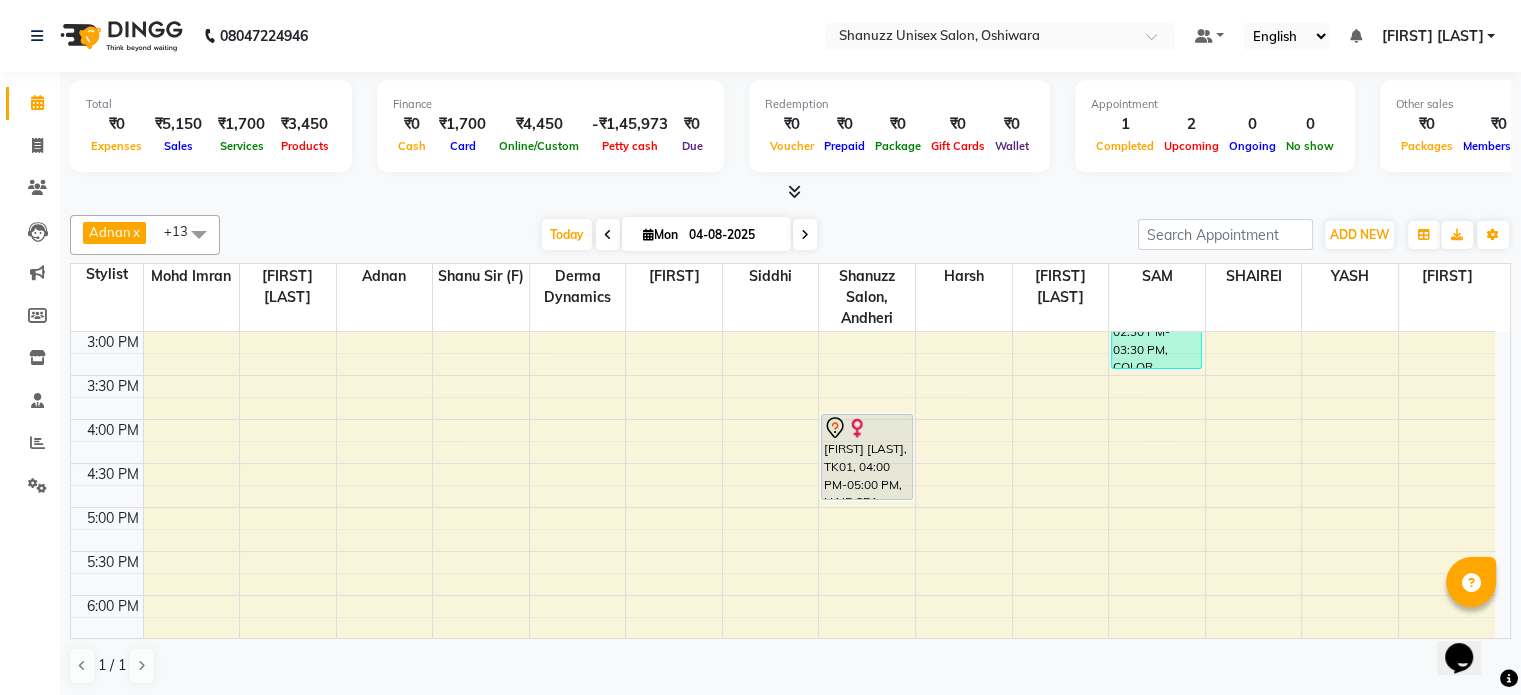 click on "Mon" at bounding box center (660, 234) 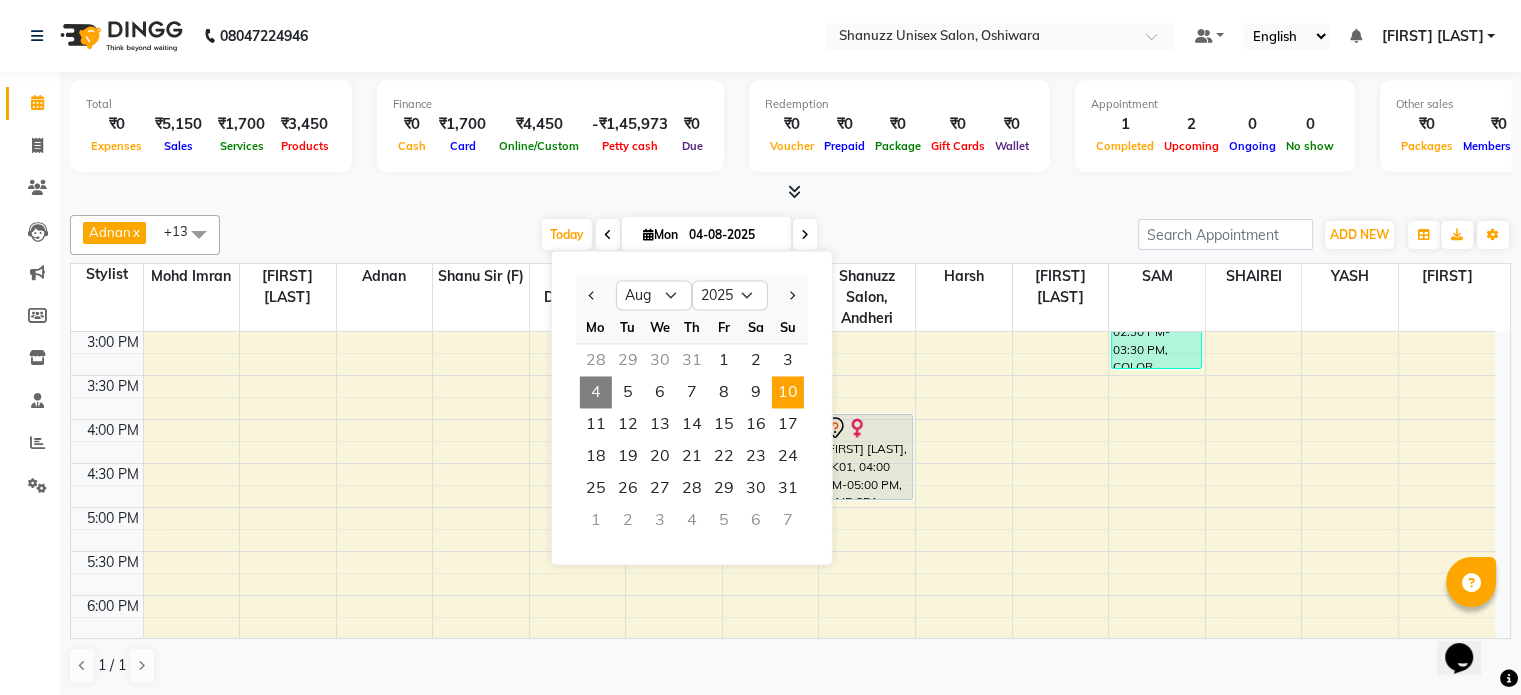 click on "10" at bounding box center [788, 392] 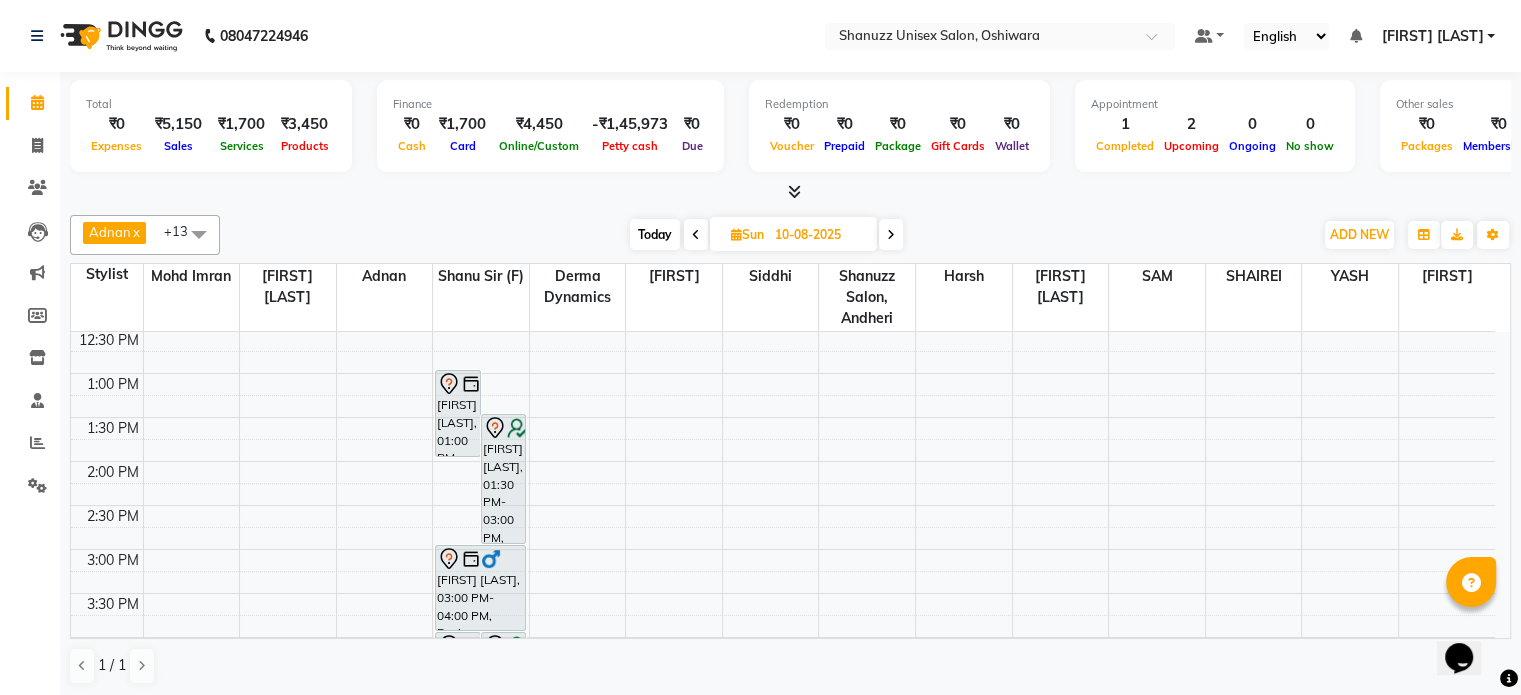 scroll, scrollTop: 311, scrollLeft: 0, axis: vertical 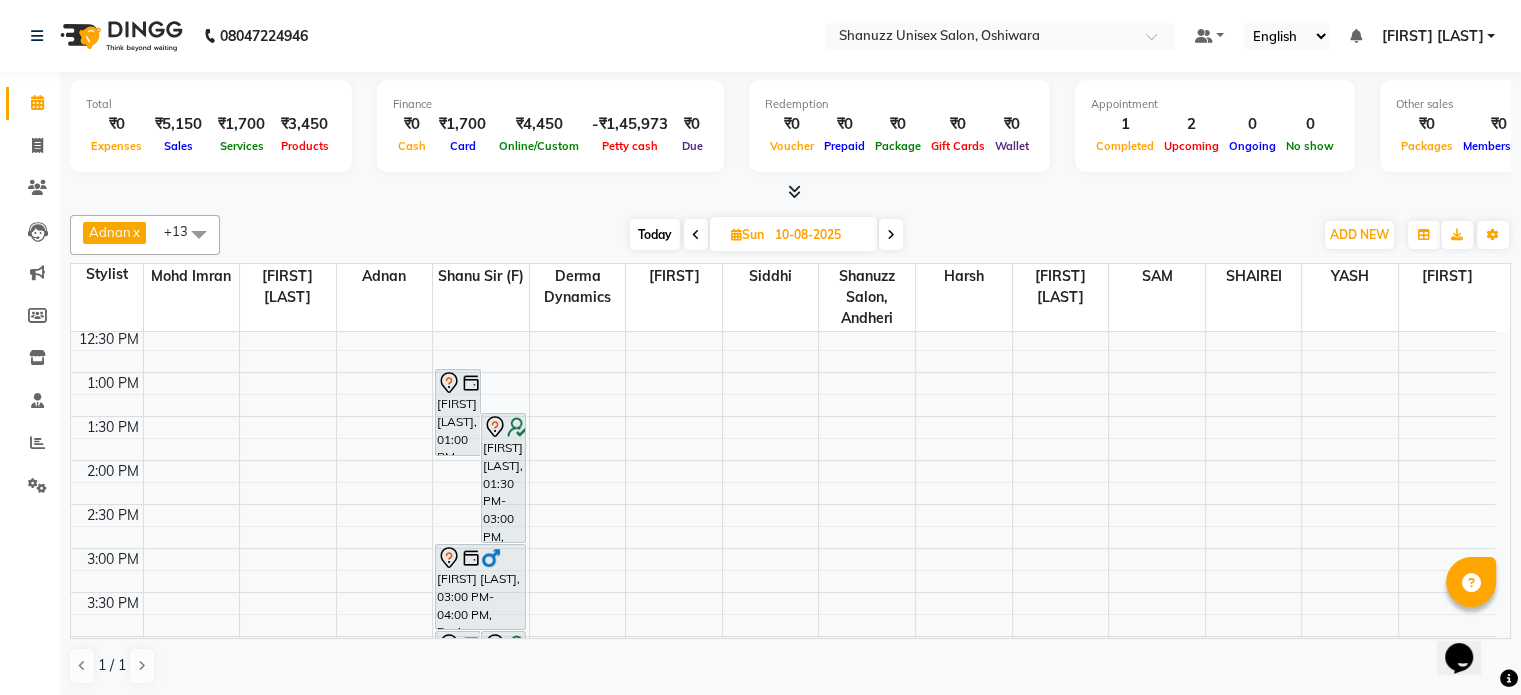 click at bounding box center [696, 235] 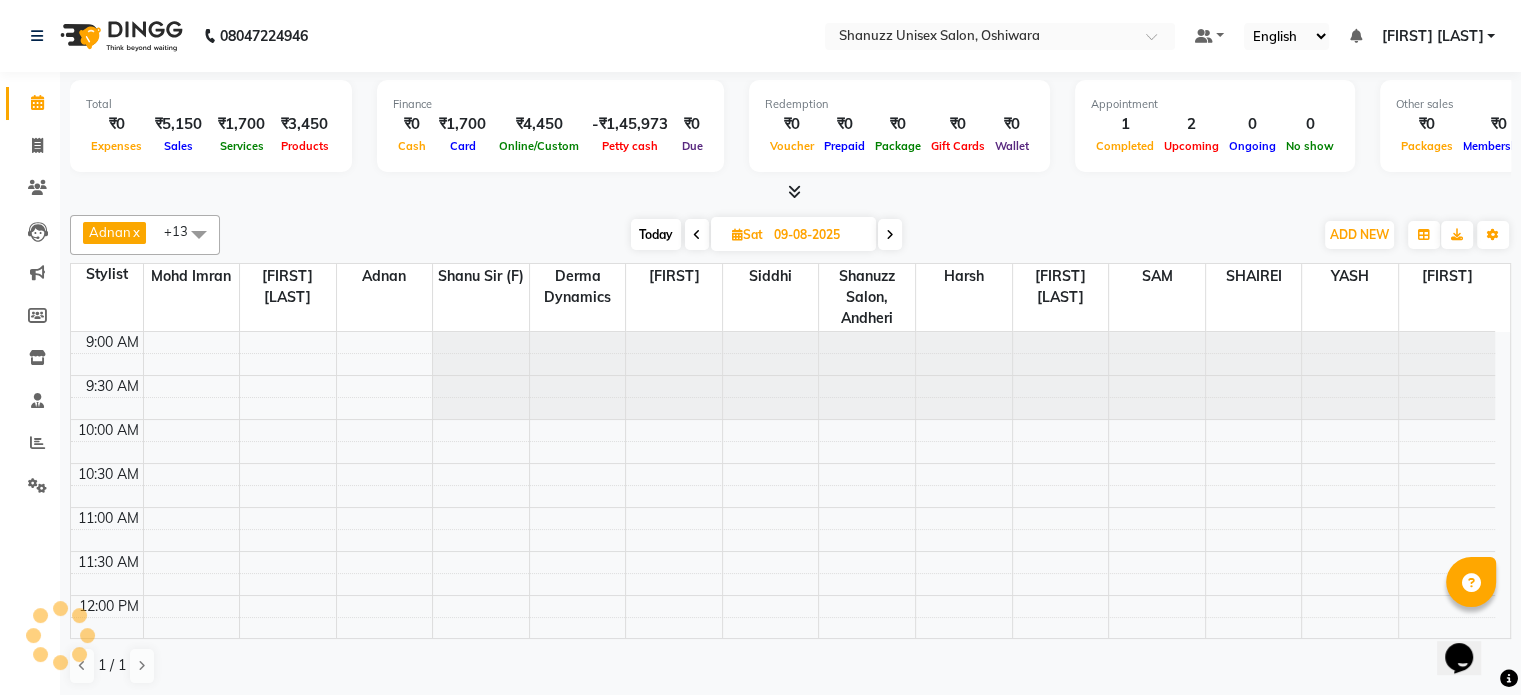 scroll, scrollTop: 740, scrollLeft: 0, axis: vertical 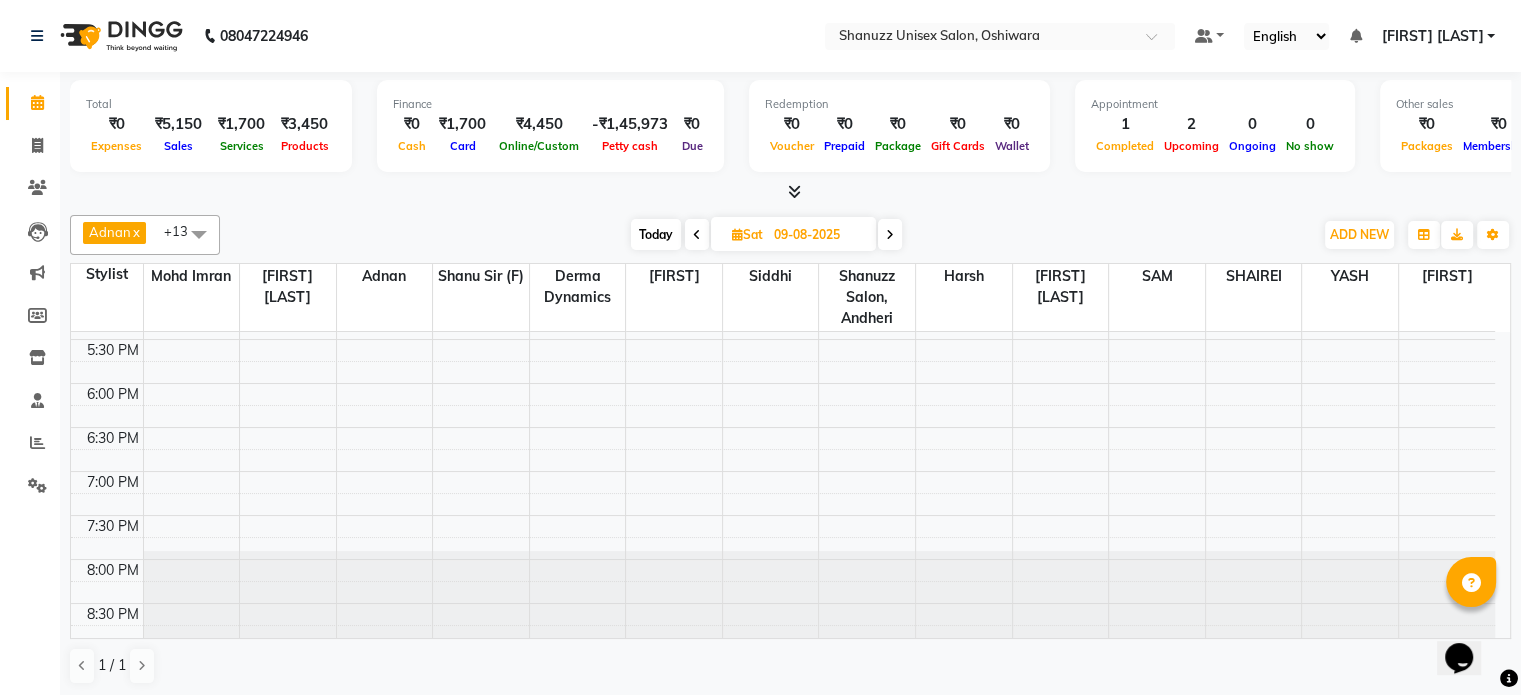 click on "Today" at bounding box center (656, 234) 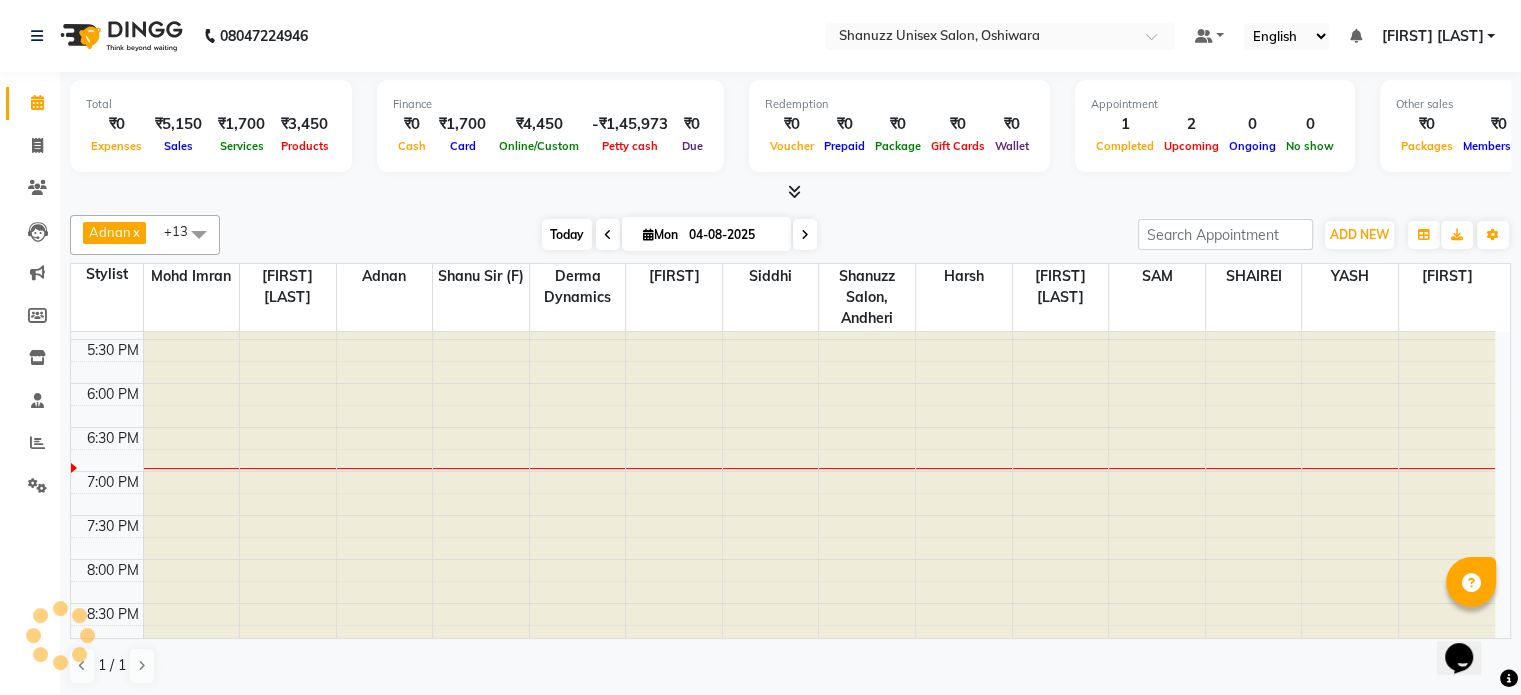 scroll, scrollTop: 740, scrollLeft: 0, axis: vertical 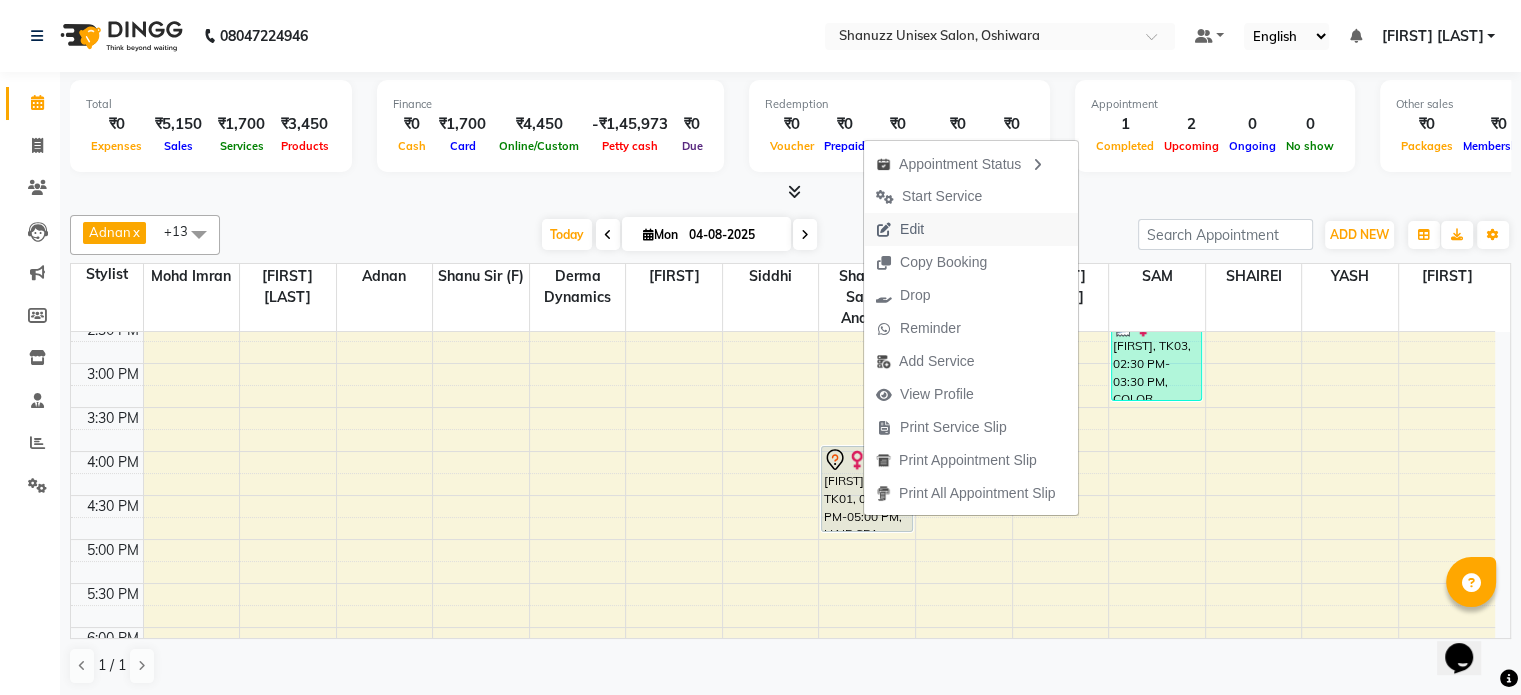 click on "Edit" at bounding box center [912, 229] 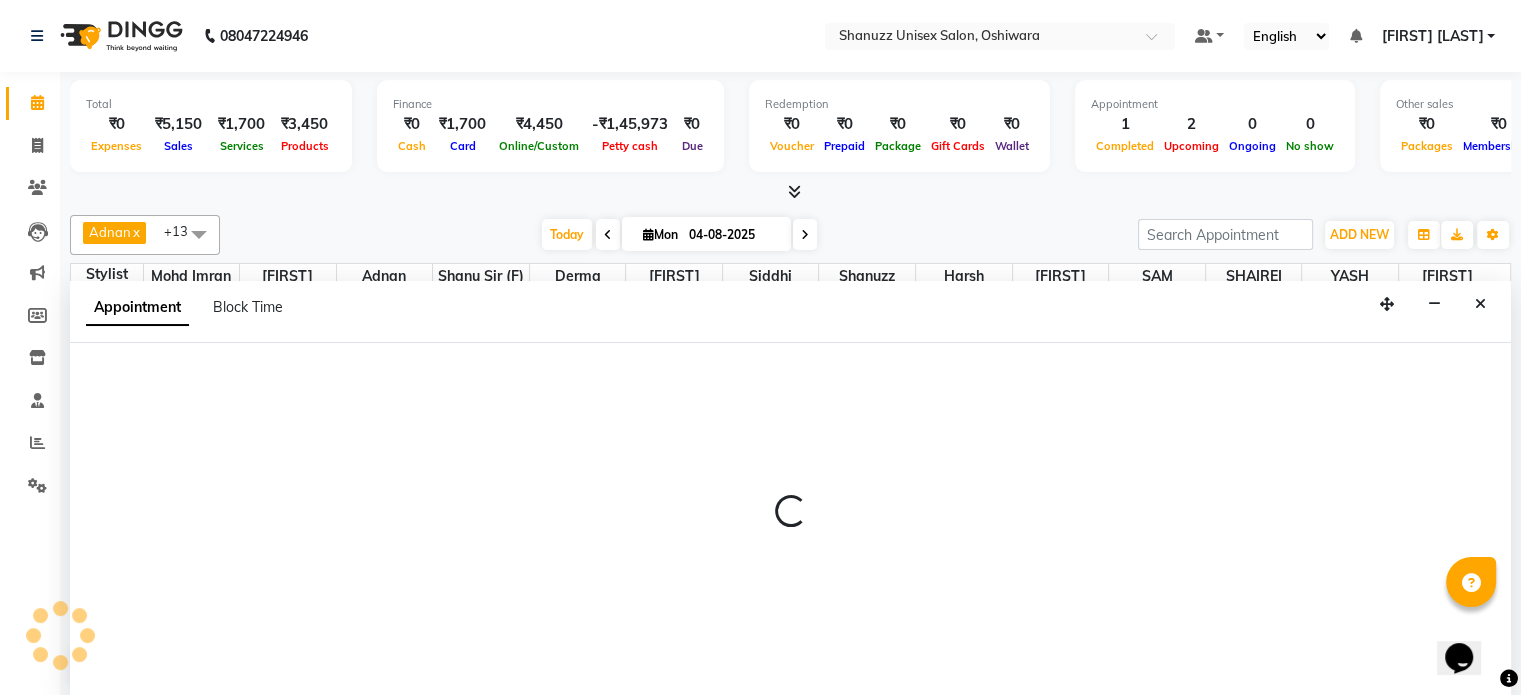 select on "960" 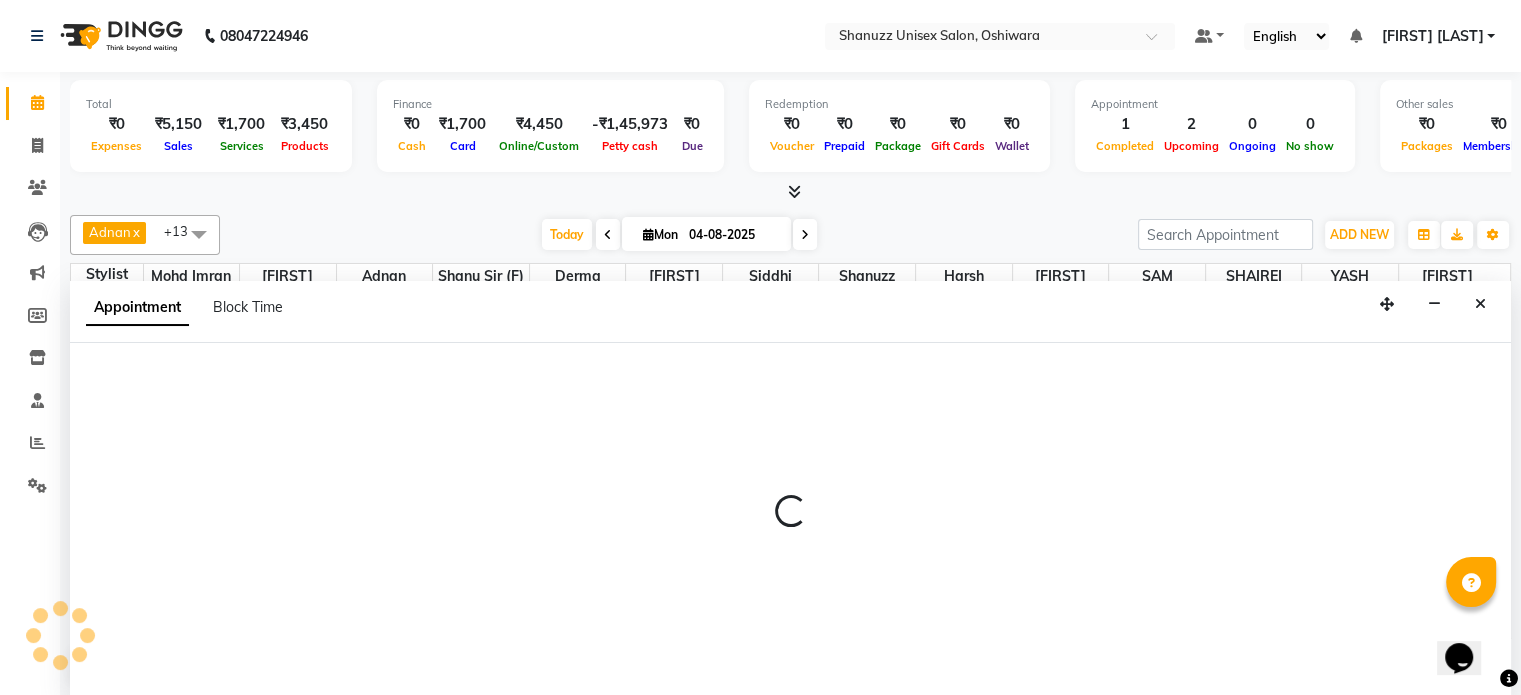 select on "tentative" 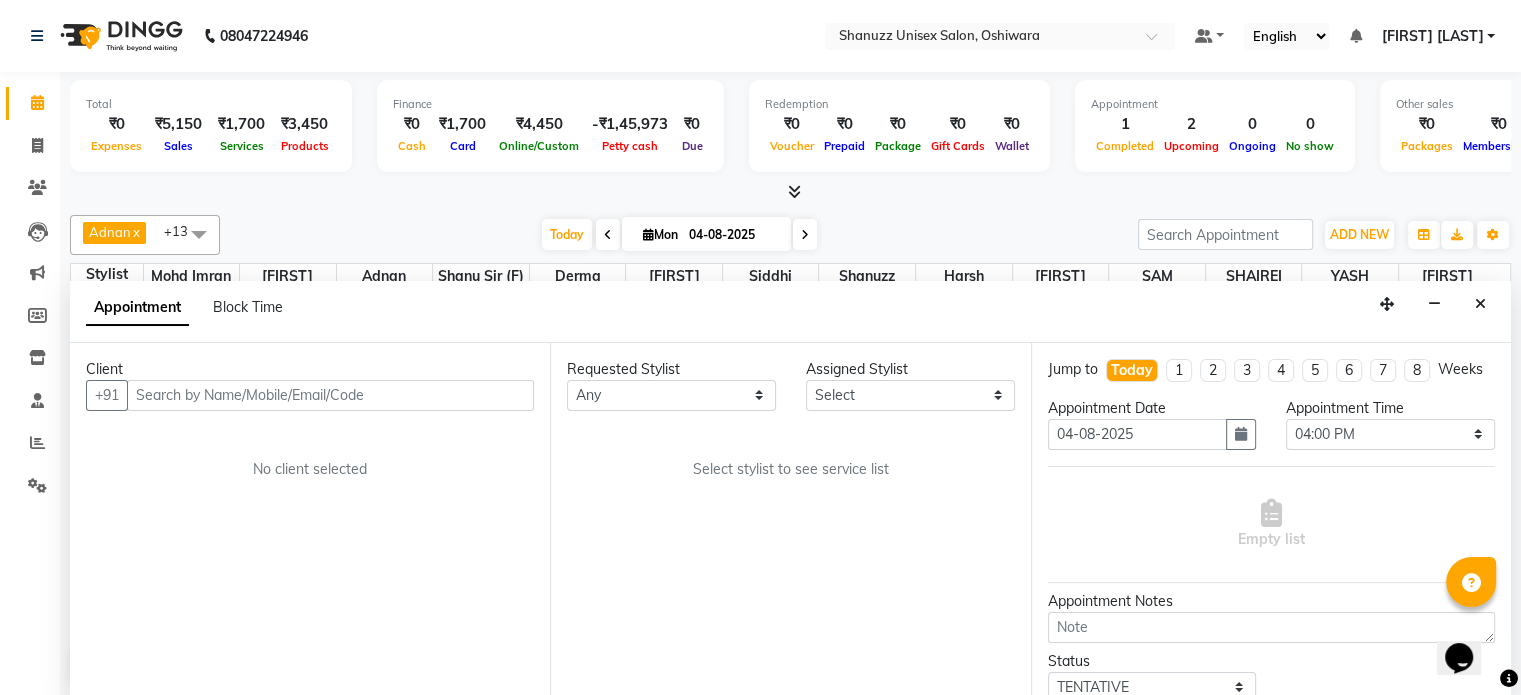 select on "70702" 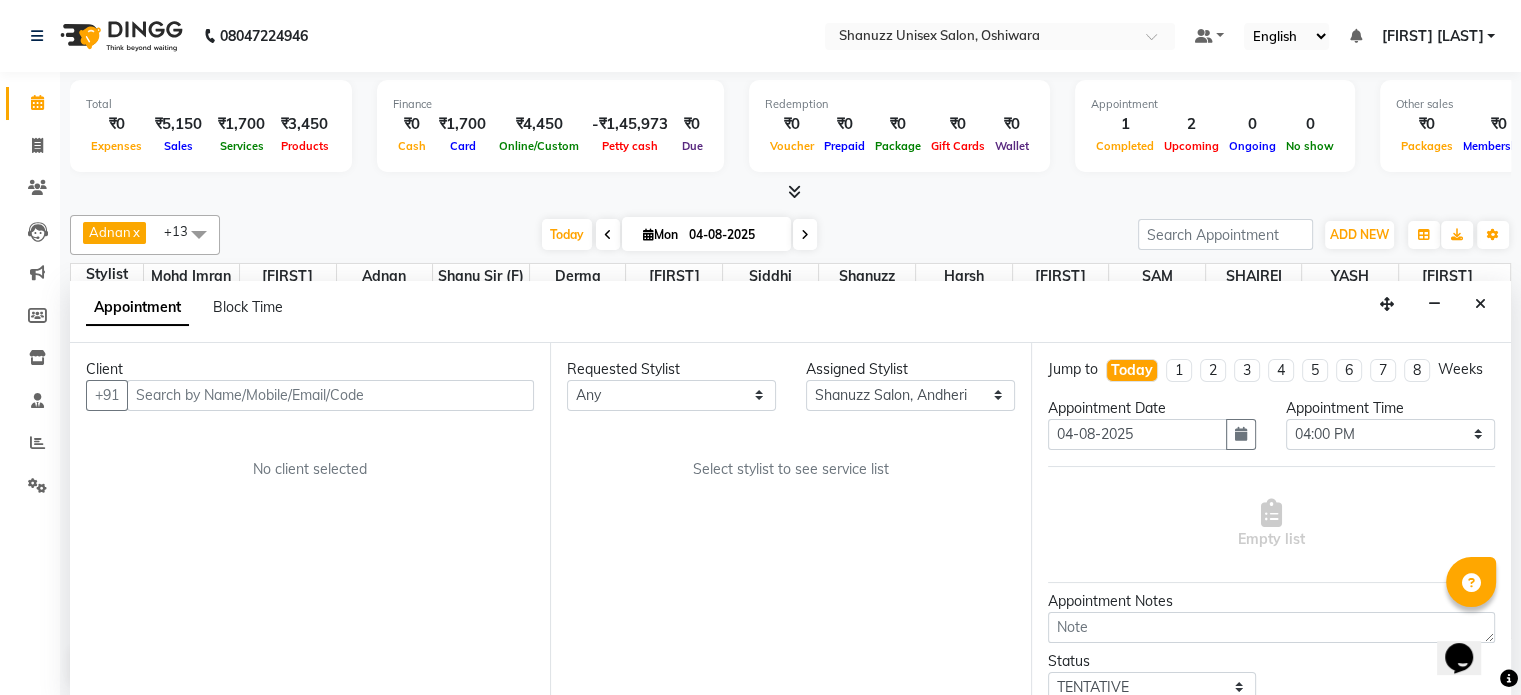 scroll, scrollTop: 740, scrollLeft: 0, axis: vertical 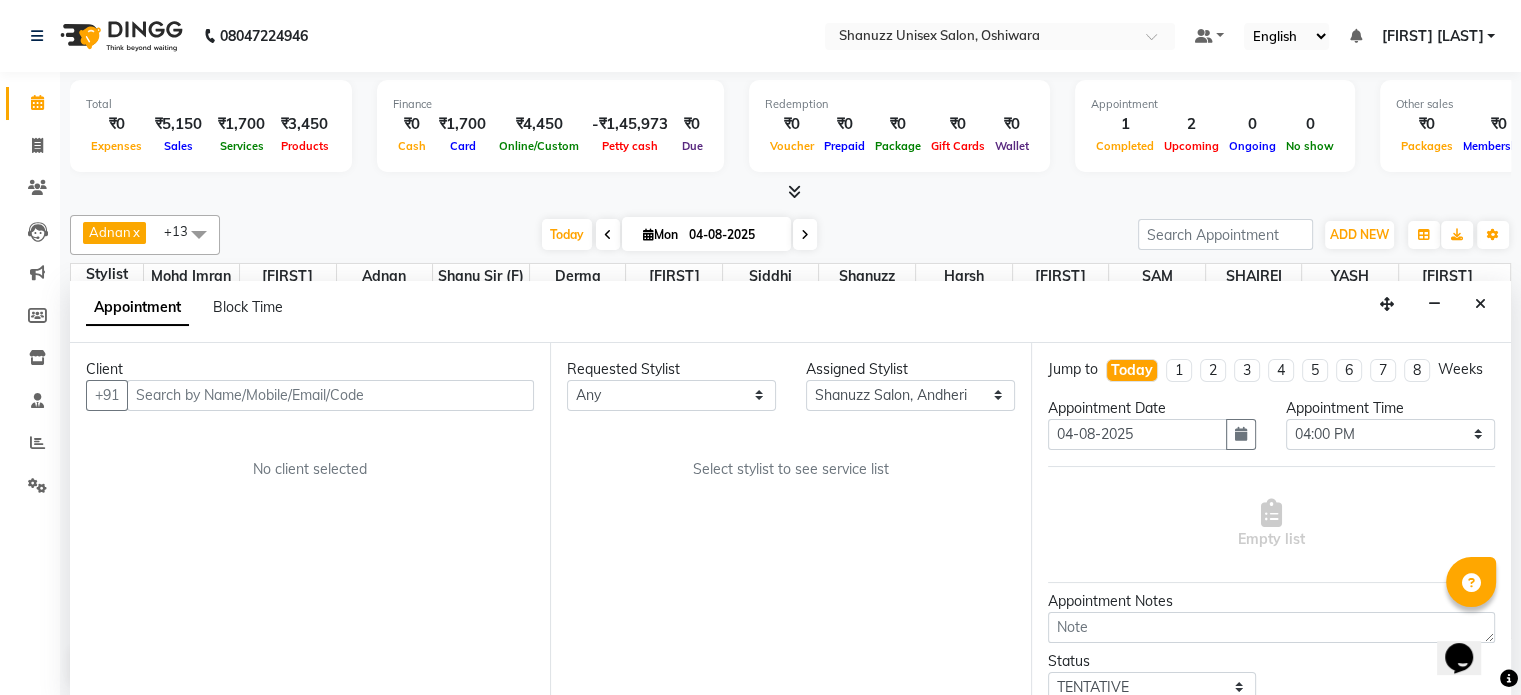 select on "3563" 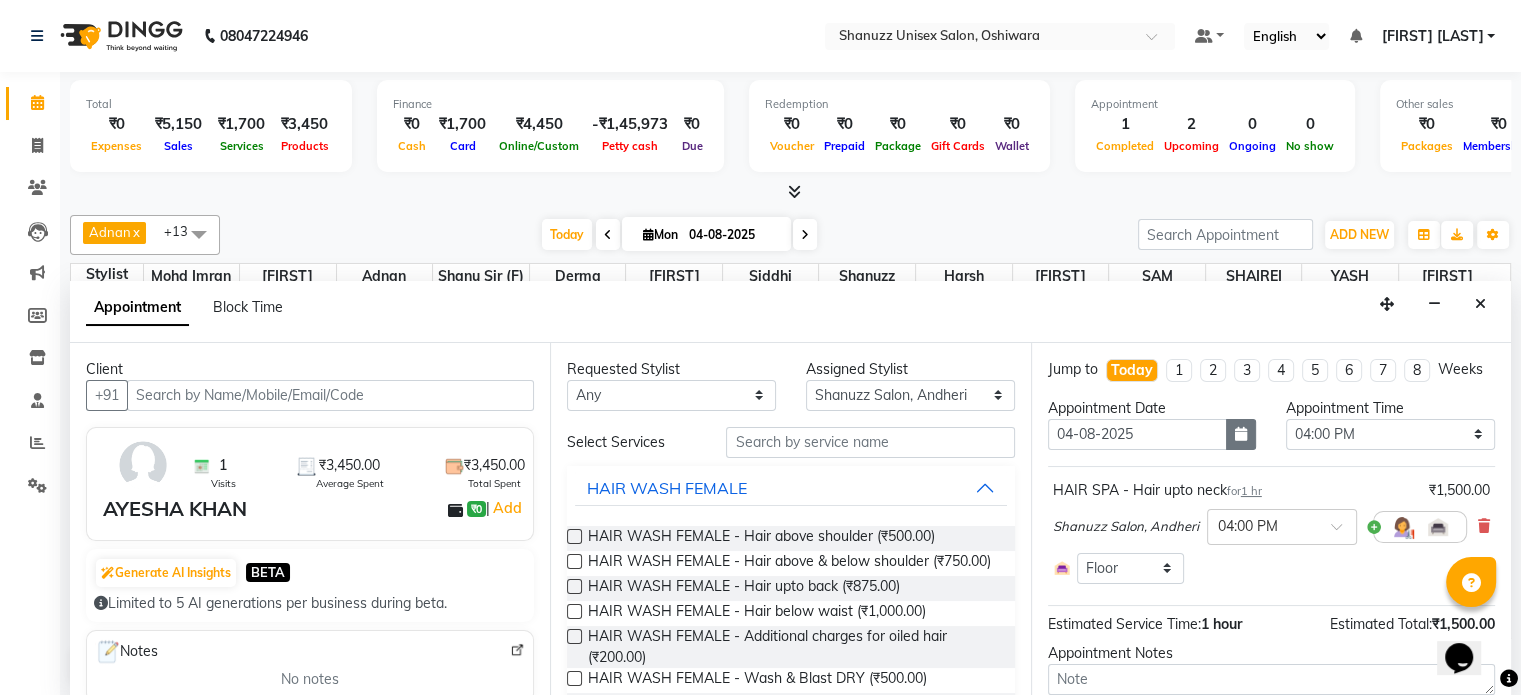 click at bounding box center (1241, 434) 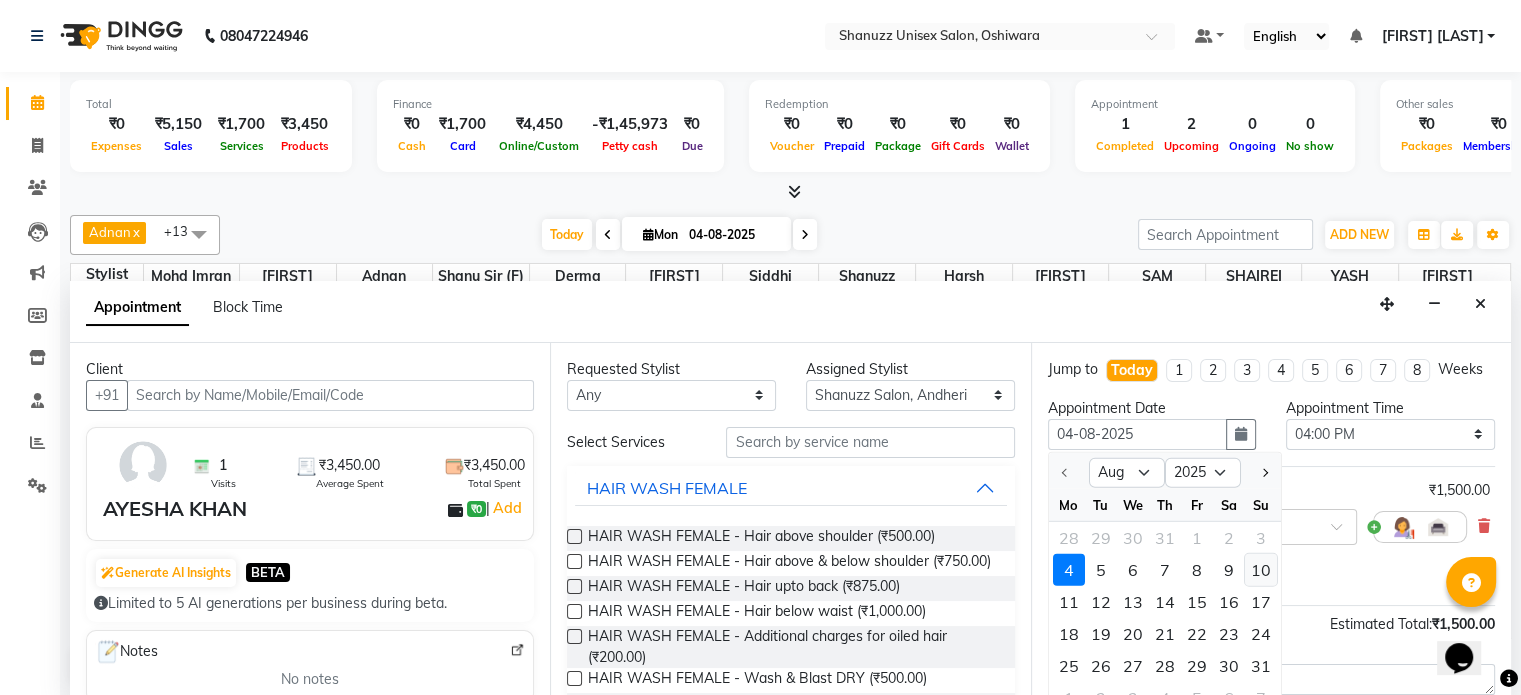 click on "10" at bounding box center (1261, 570) 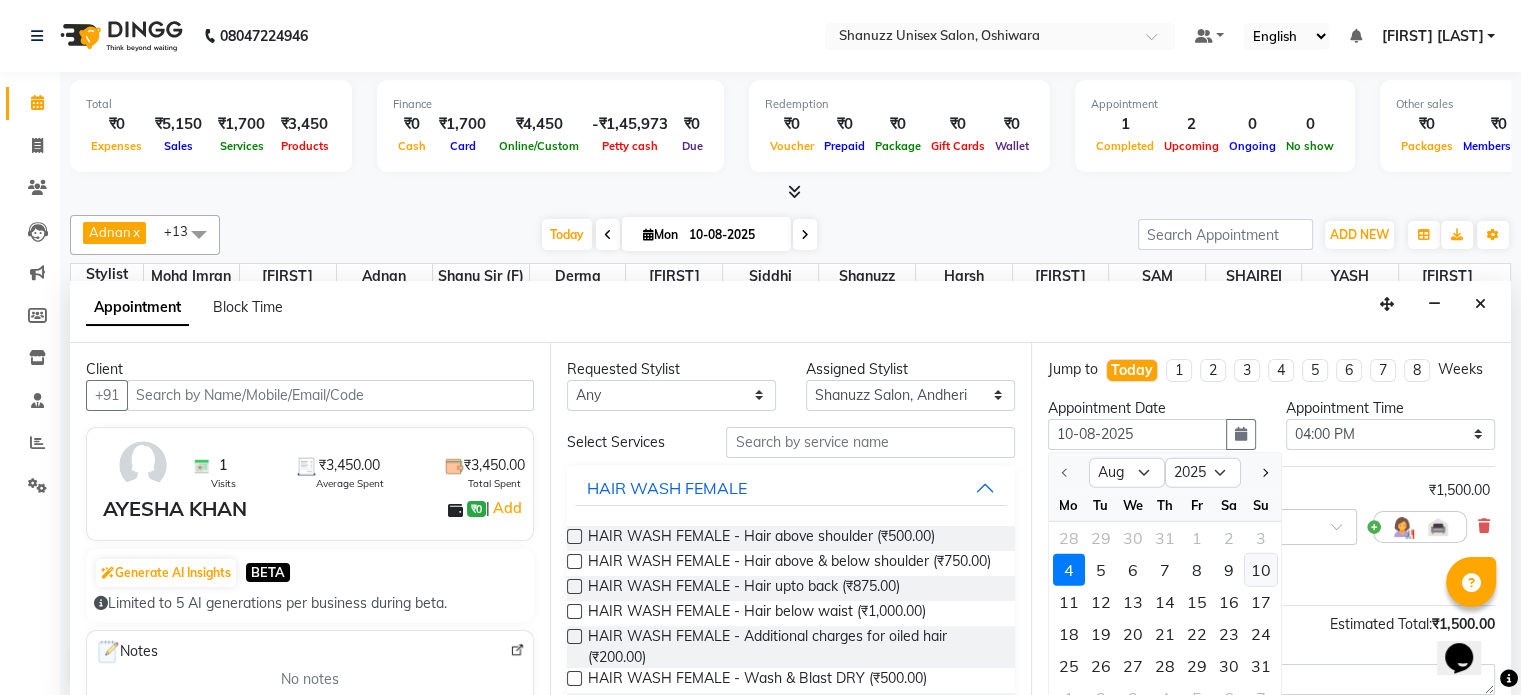 select on "960" 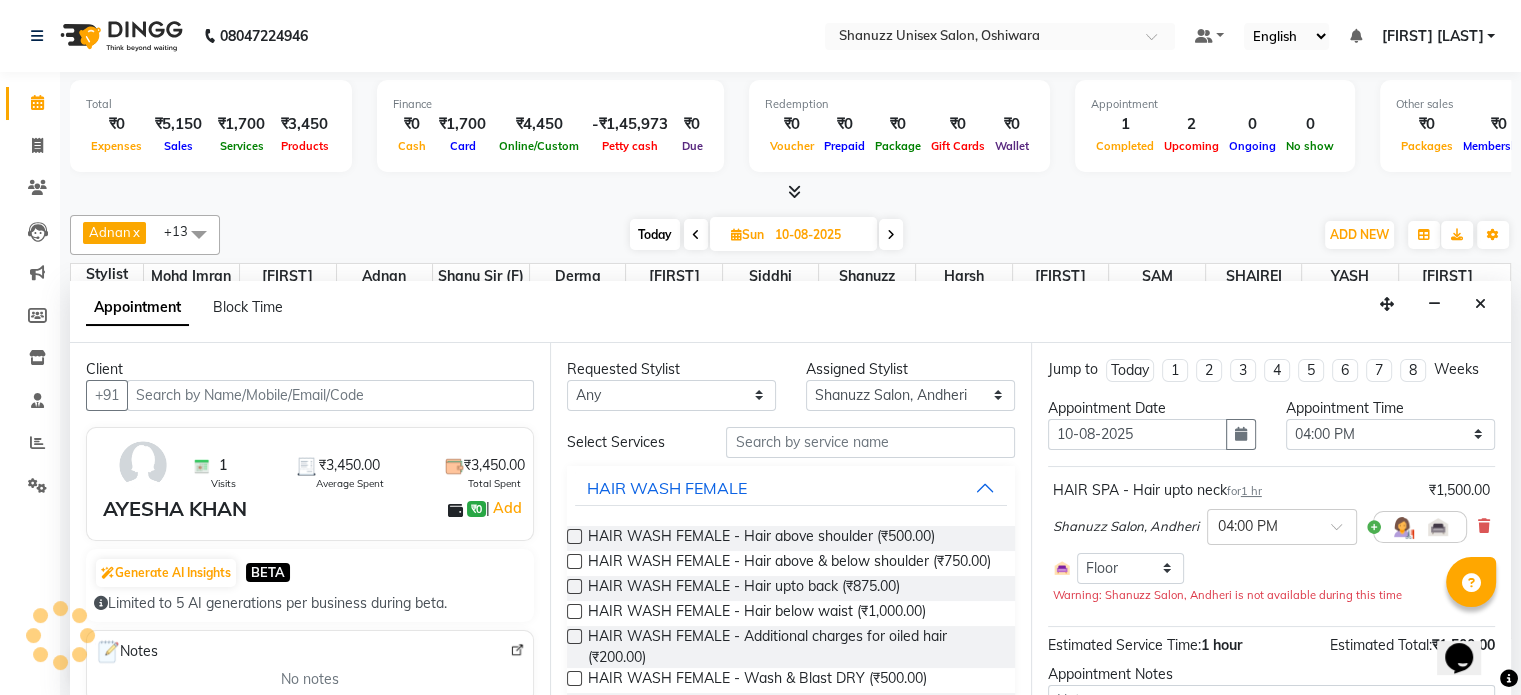scroll, scrollTop: 740, scrollLeft: 0, axis: vertical 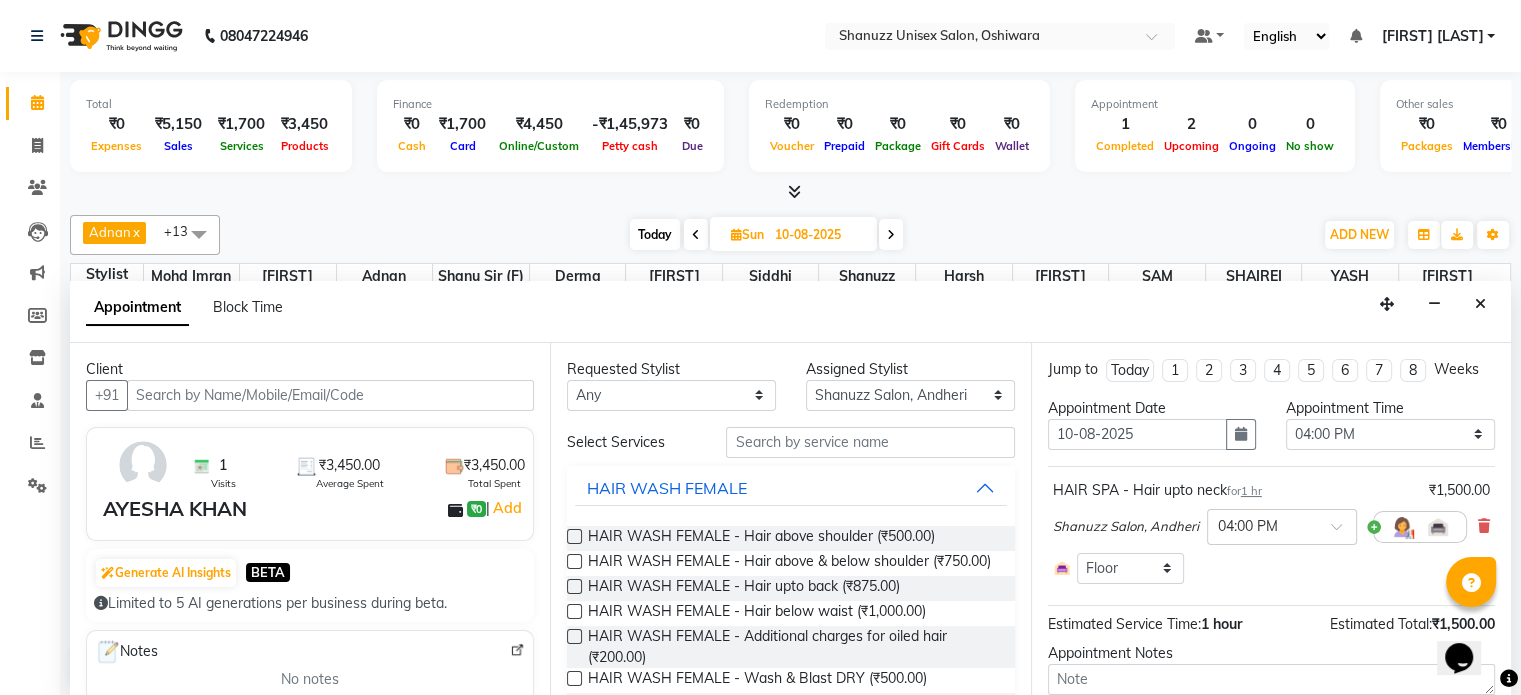 click on "Appointment Time Select 10:00 AM 11:00 AM 12:00 PM 01:00 PM 02:00 PM 03:00 PM 04:00 PM 05:00 PM 06:00 PM 07:00 PM 08:00 PM" at bounding box center [1390, 432] 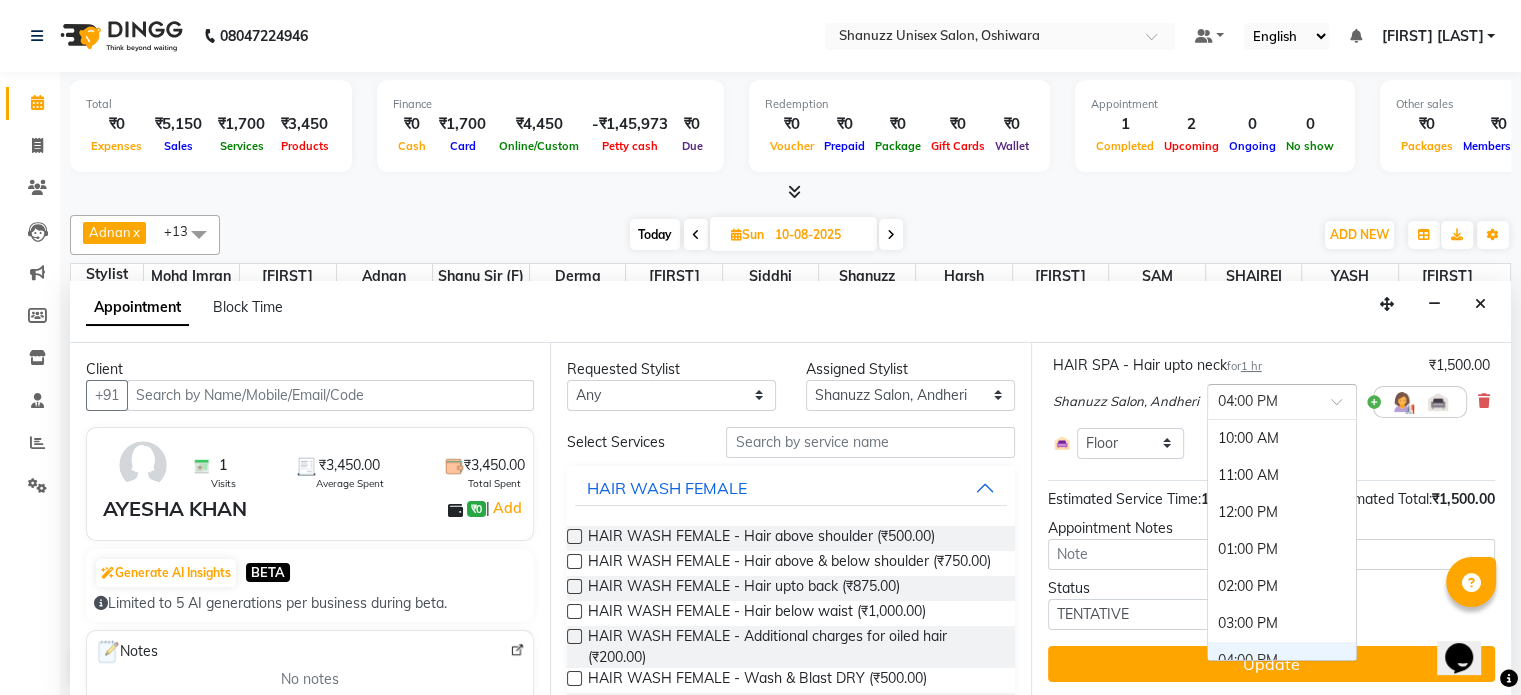 click at bounding box center [1262, 400] 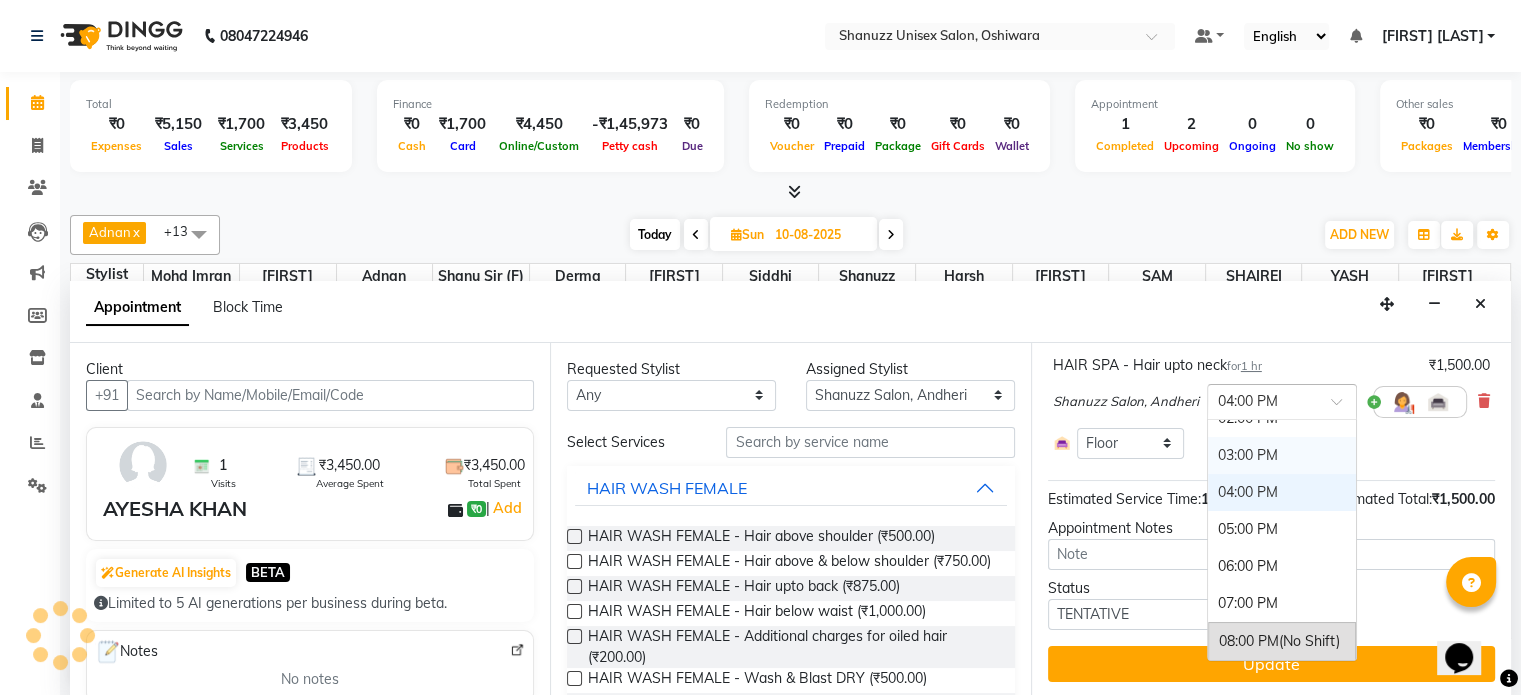 click on "03:00 PM" at bounding box center [1282, 455] 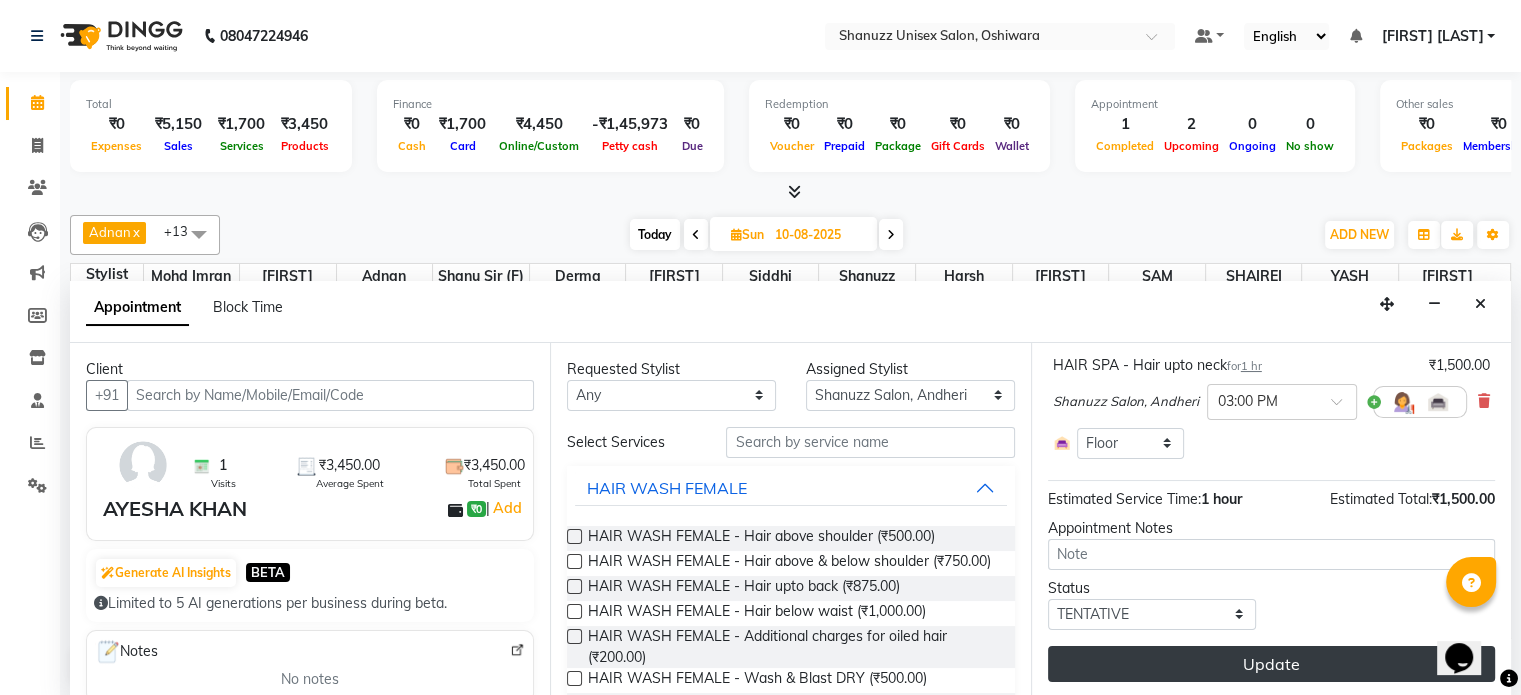 click on "Update" at bounding box center [1271, 664] 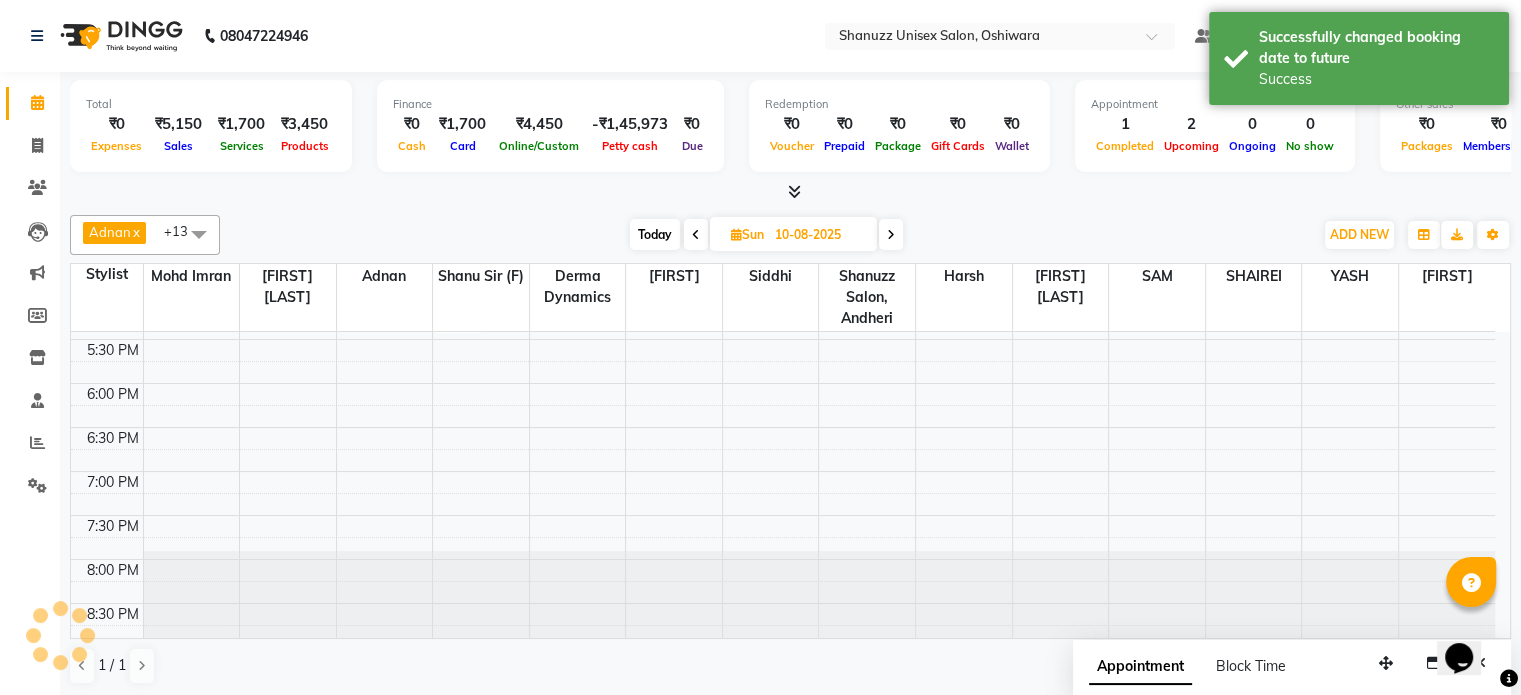 scroll, scrollTop: 0, scrollLeft: 0, axis: both 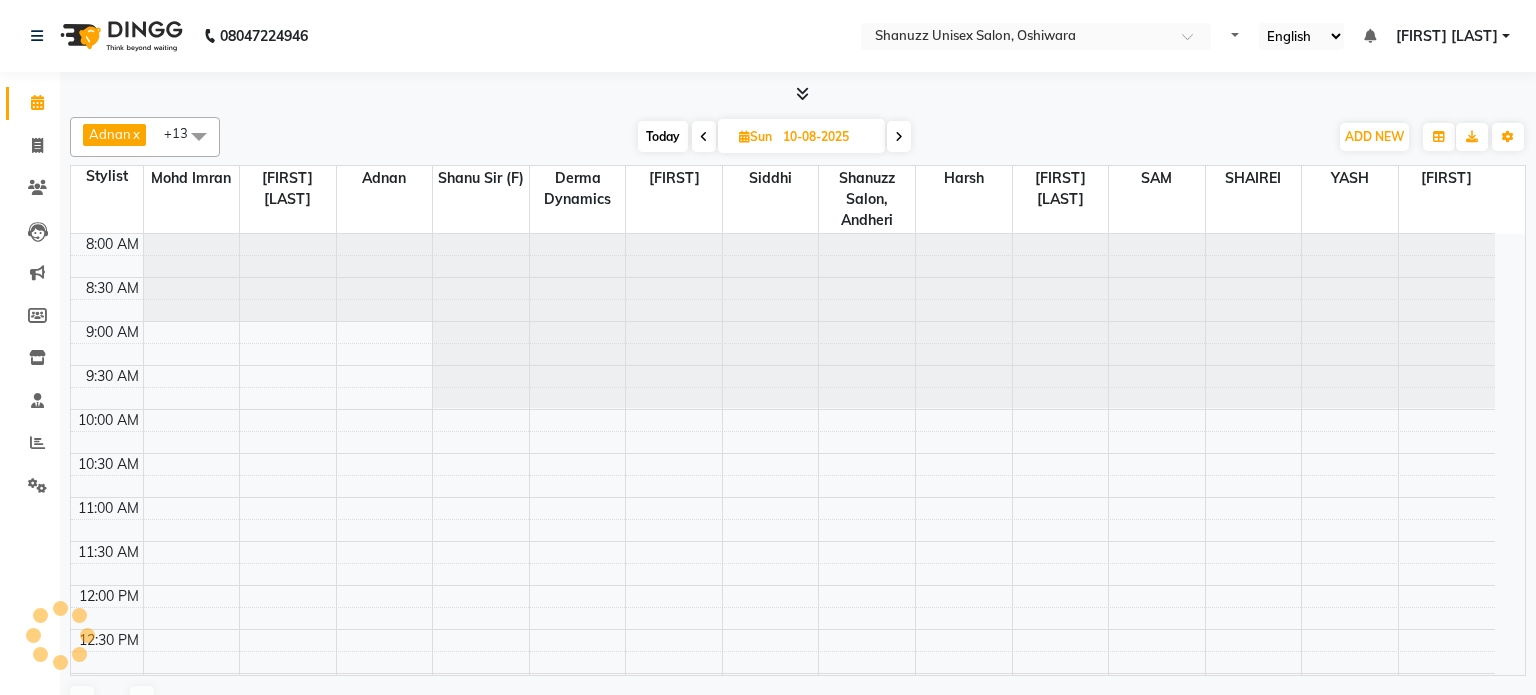 select on "en" 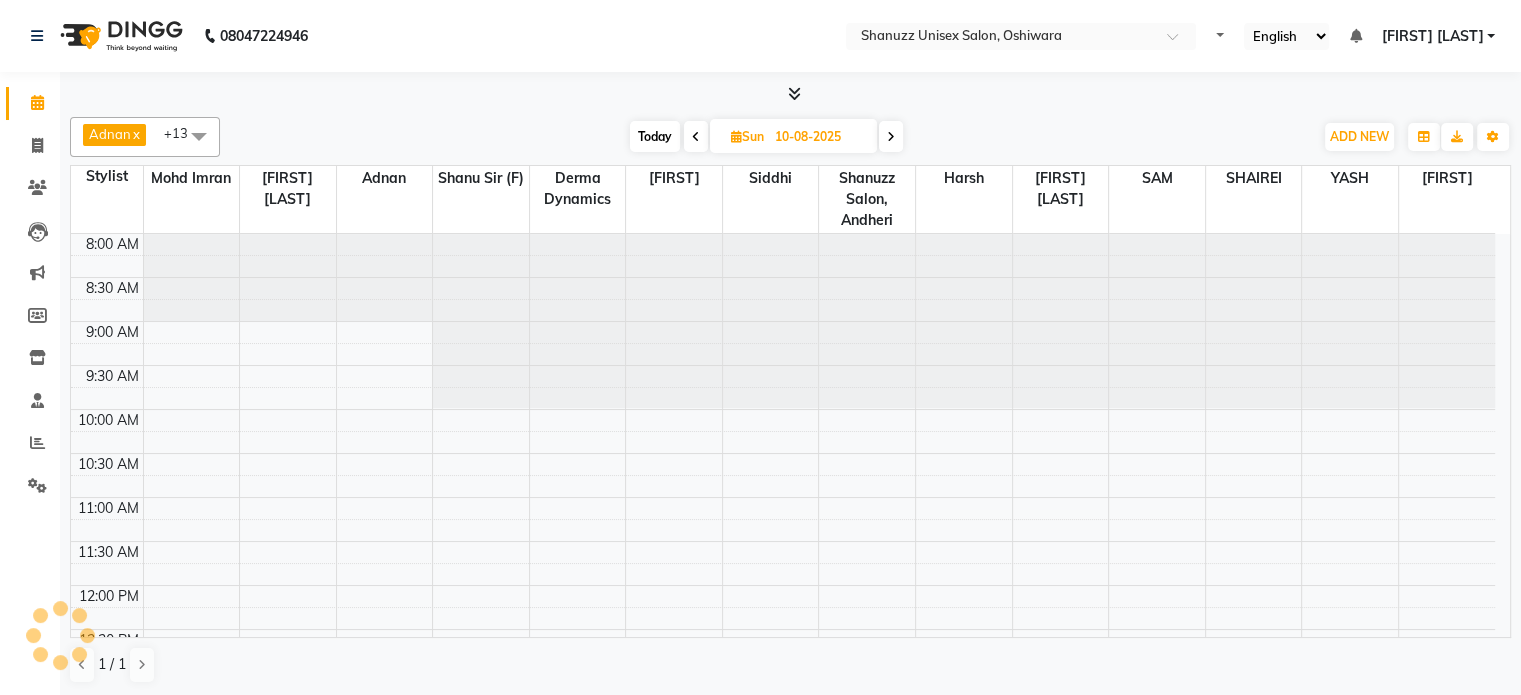 scroll, scrollTop: 604, scrollLeft: 0, axis: vertical 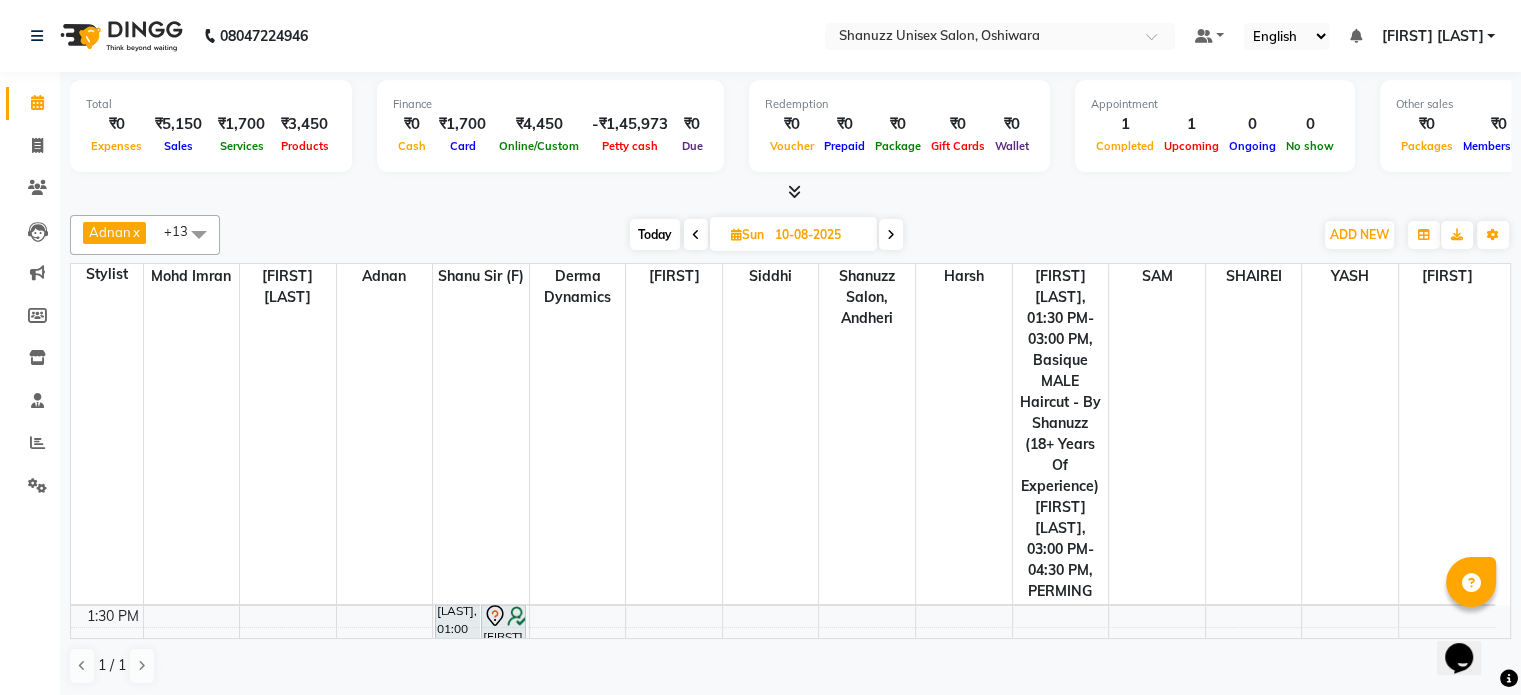 click on "Today" at bounding box center (655, 234) 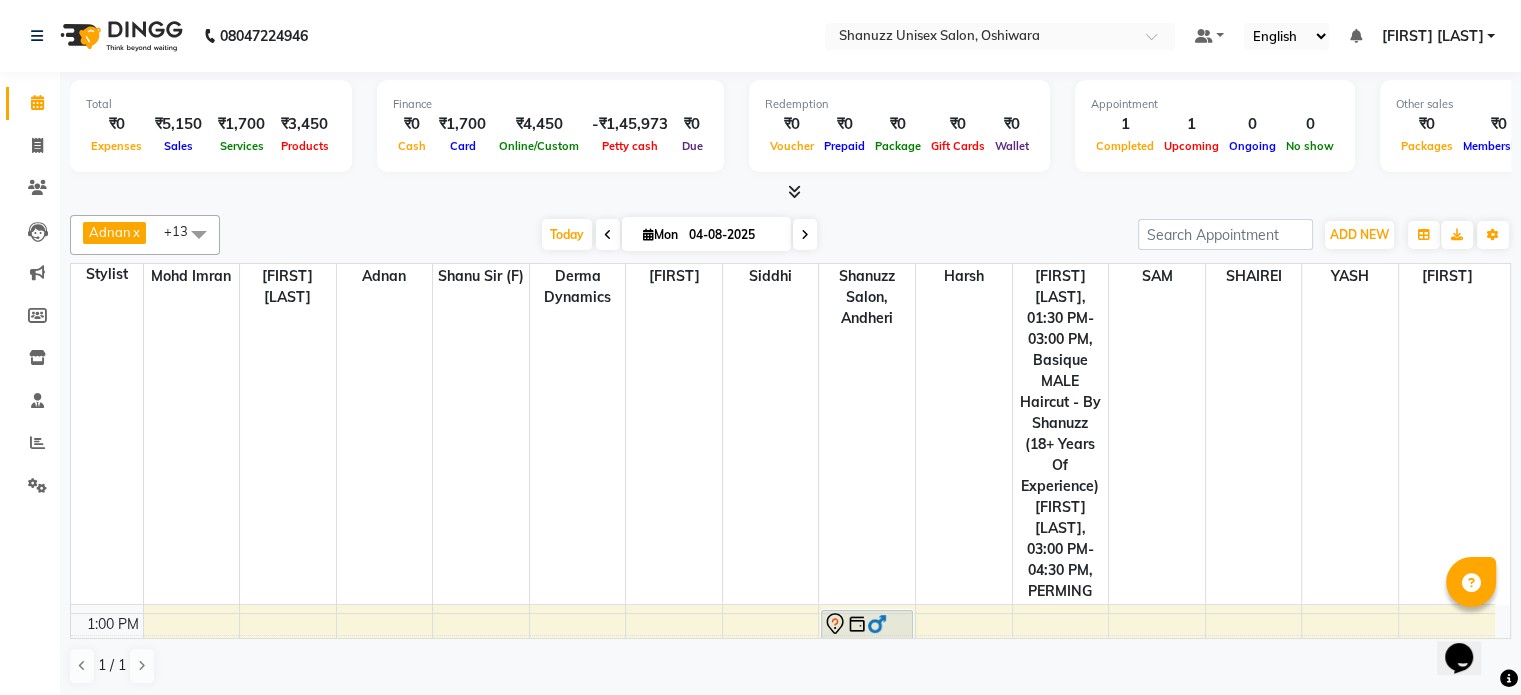 scroll, scrollTop: 284, scrollLeft: 0, axis: vertical 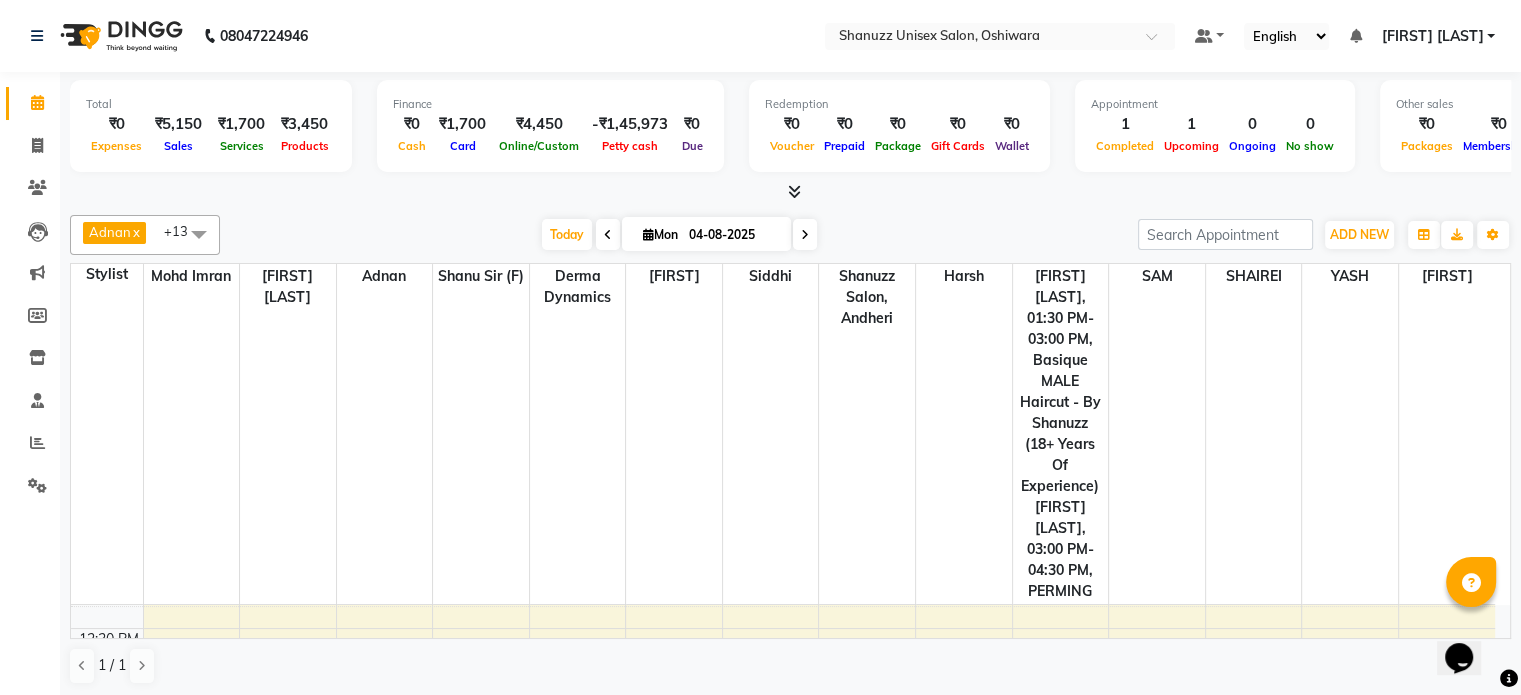click on "[FIRST]  x [FIRST]  x [FIRST]  x Derma Dynamics  x [FIRST] [LAST]  x [FIRST]  x [FIRST]  x SAM  x SHAIREI  x [FIRST] Sir (F)  x Shanuzz Salon, Andheri  x [FIRST]  x [FIRST] [LAST]  x [FIRST]  x +13 Select All [FIRST]  [FIRST] [FIRST]  [FIRST]  Derma Dynamics [FIRST] [LAST] [FIRST] [FIRST] [FIRST]  Osama Patel Rohan  ROSHAN SAM [FIRST] [LAST] SHAIREI [FIRST] Sir (F) Shanuzz Salon, Andheri [FIRST]  [FIRST] [LAST]   Today  Mon 04-08-2025 Toggle Dropdown Add Appointment Add Invoice Add Expense Add Attendance Add Client Add Transaction Toggle Dropdown Add Appointment Add Invoice Add Expense Add Attendance Add Client ADD NEW Toggle Dropdown Add Appointment Add Invoice Add Expense Add Attendance Add Client Add Transaction [FIRST]  x [FIRST]  x [FIRST]  x Derma Dynamics  x [FIRST] [LAST]  x [FIRST]  x [FIRST]  x SAM  x SHAIREI  x [FIRST] Sir (F)  x Shanuzz Salon, Andheri  x [FIRST]  x [FIRST] [LAST]  x [FIRST]  x +13 Select All [FIRST]  [FIRST] [FIRST]  [FIRST]  Derma Dynamics [FIRST] [LAST] [FIRST] [FIRST] [FIRST]  19" at bounding box center [790, 235] 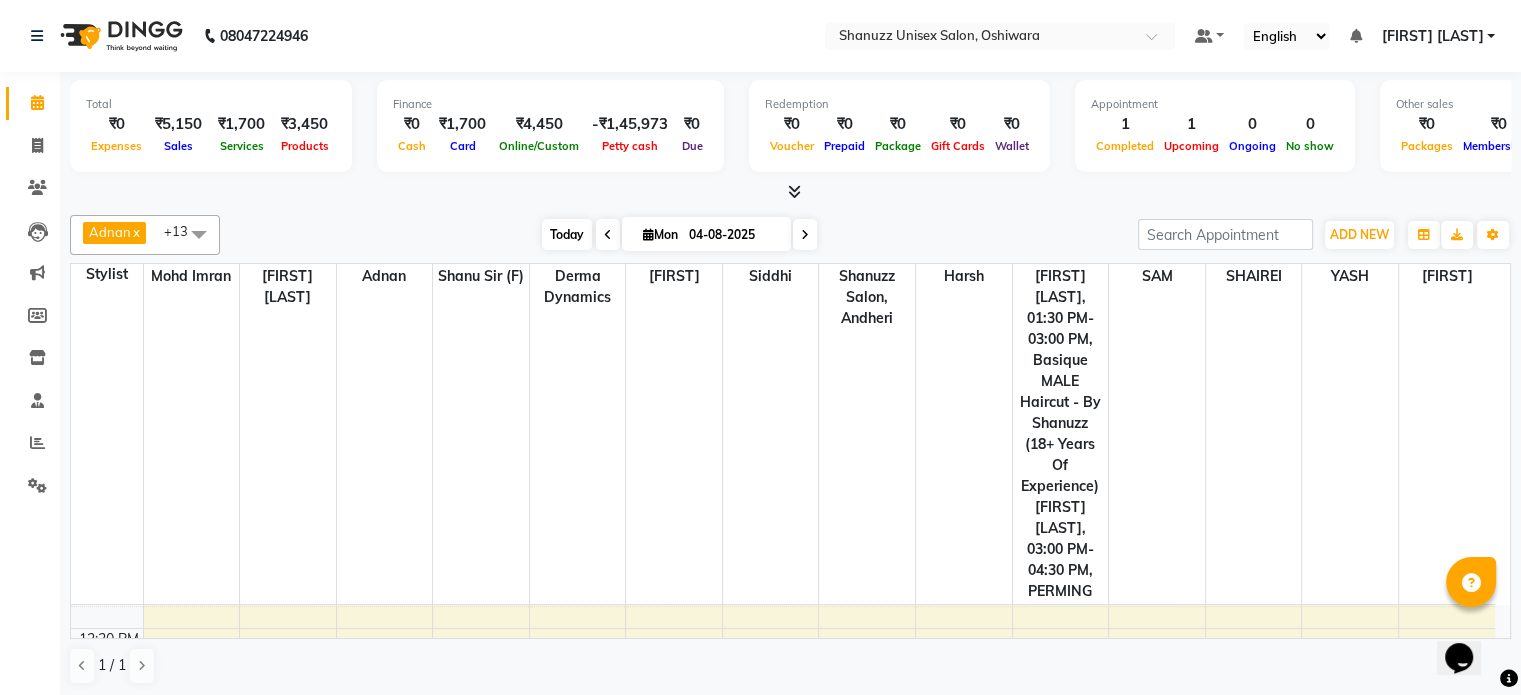 click on "Today" at bounding box center [567, 234] 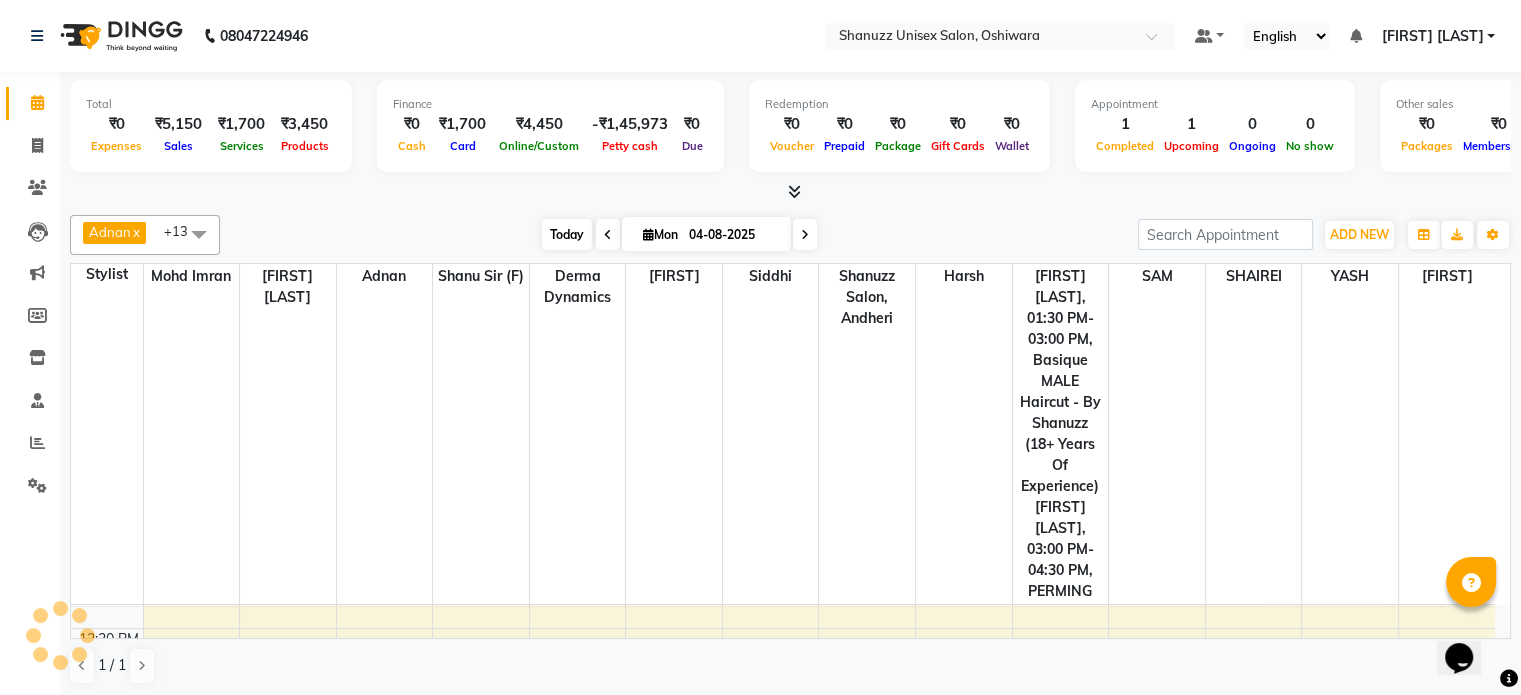 scroll, scrollTop: 740, scrollLeft: 0, axis: vertical 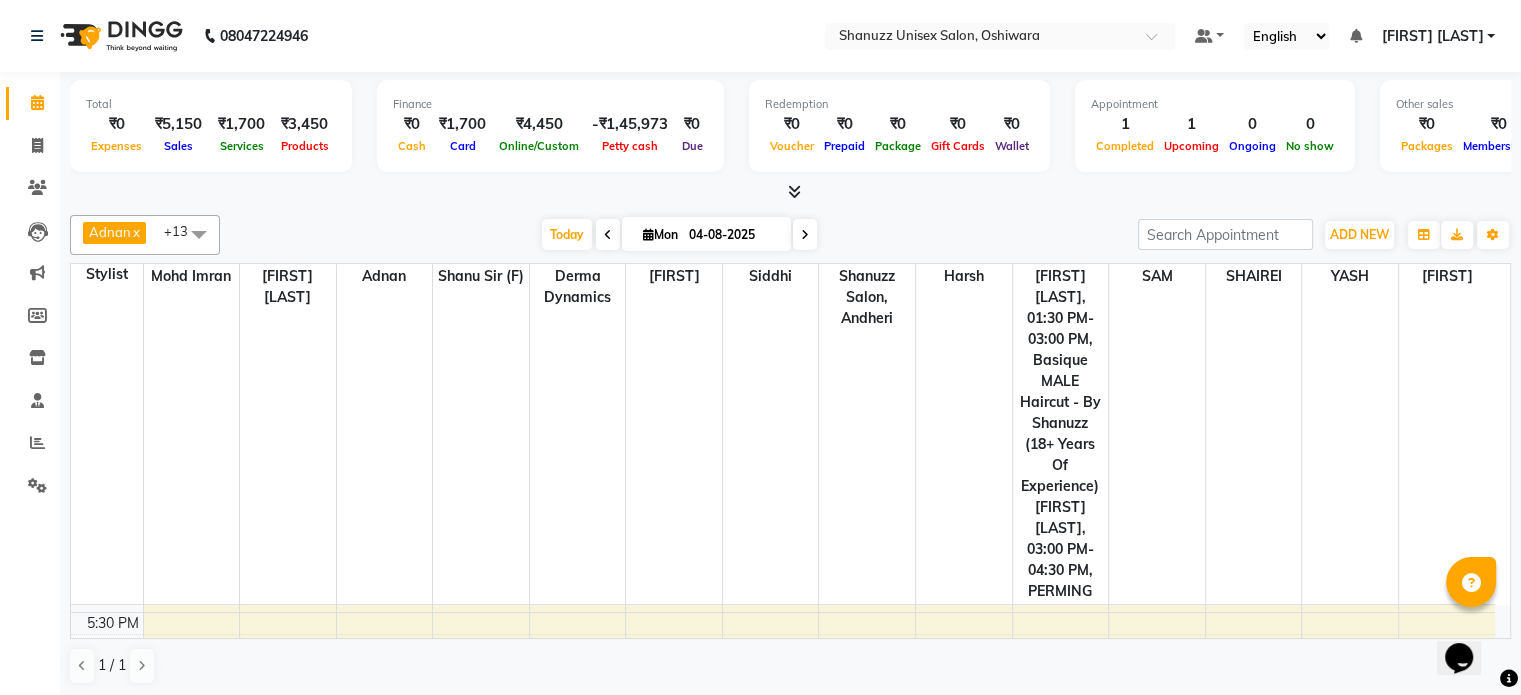 click on "Mon" at bounding box center [660, 234] 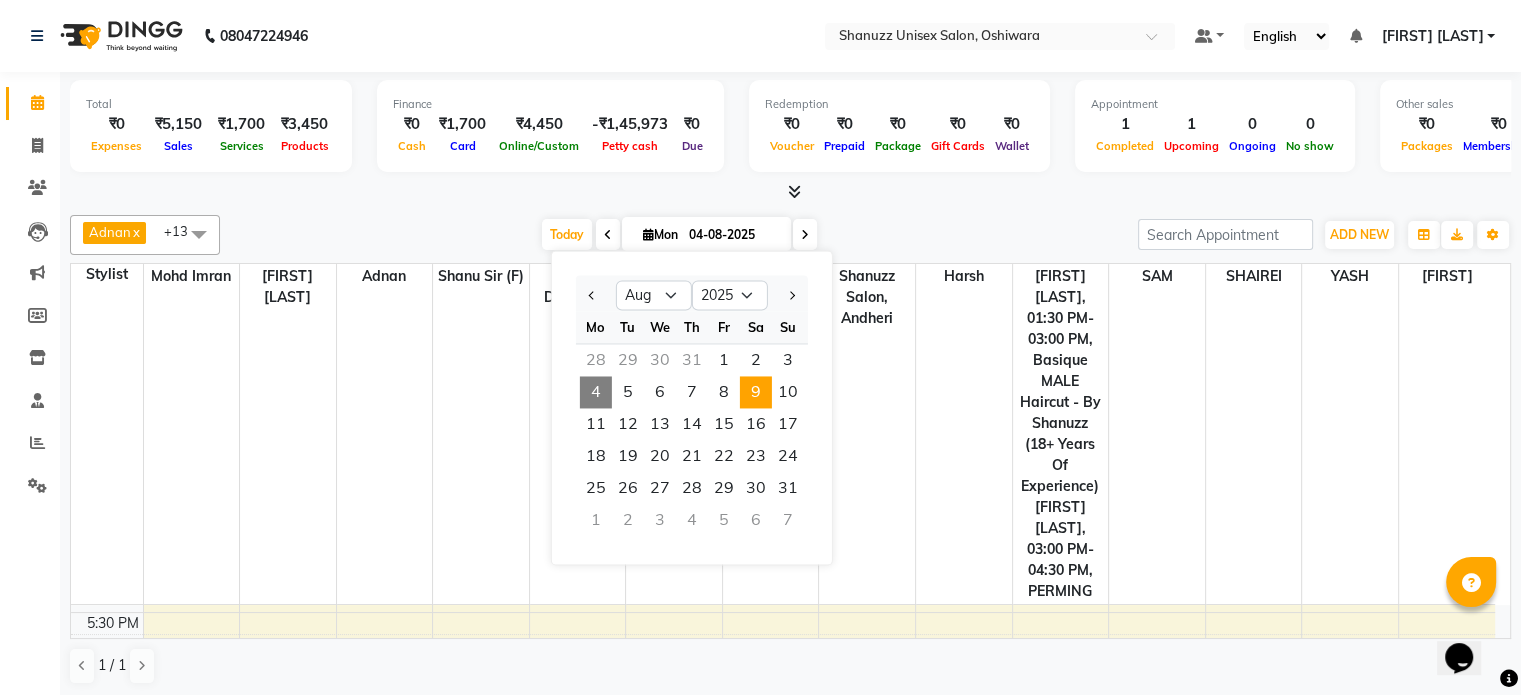 click on "9" at bounding box center (756, 392) 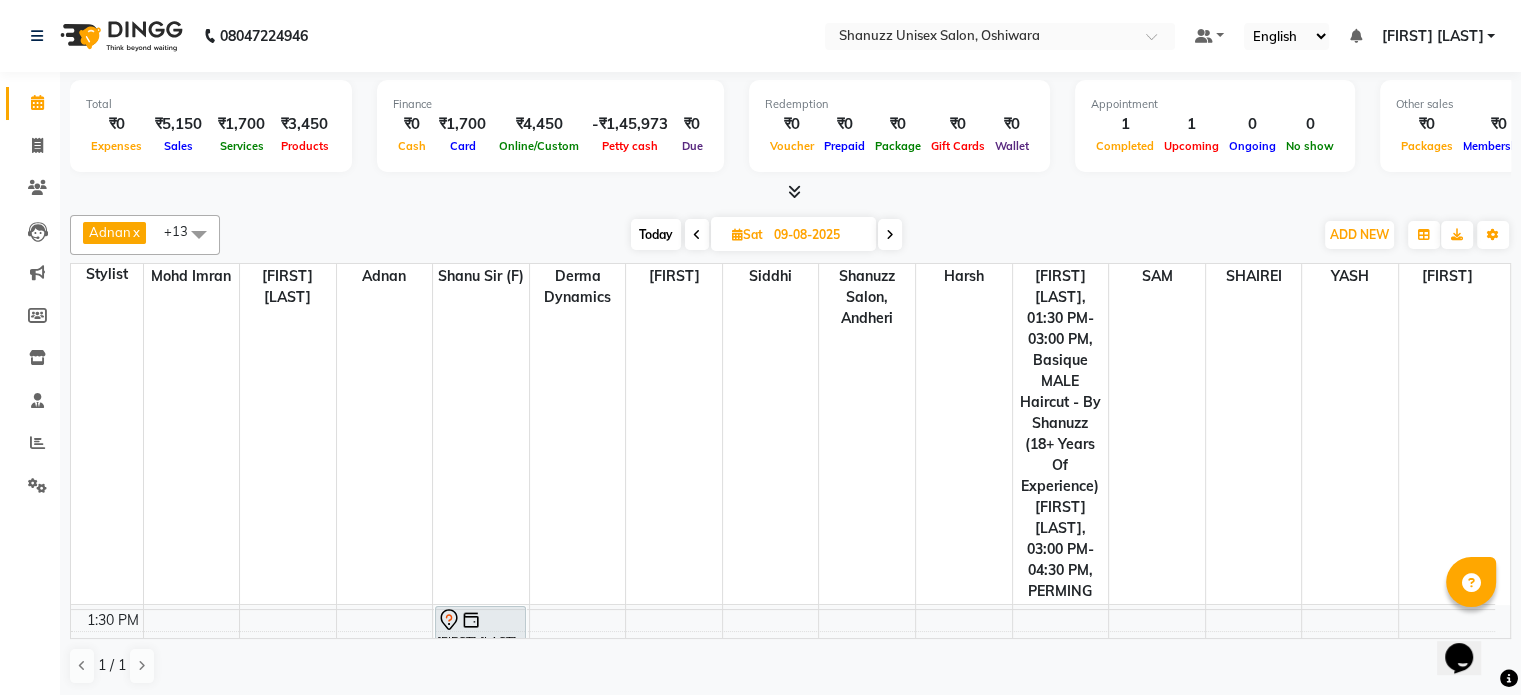 scroll, scrollTop: 487, scrollLeft: 0, axis: vertical 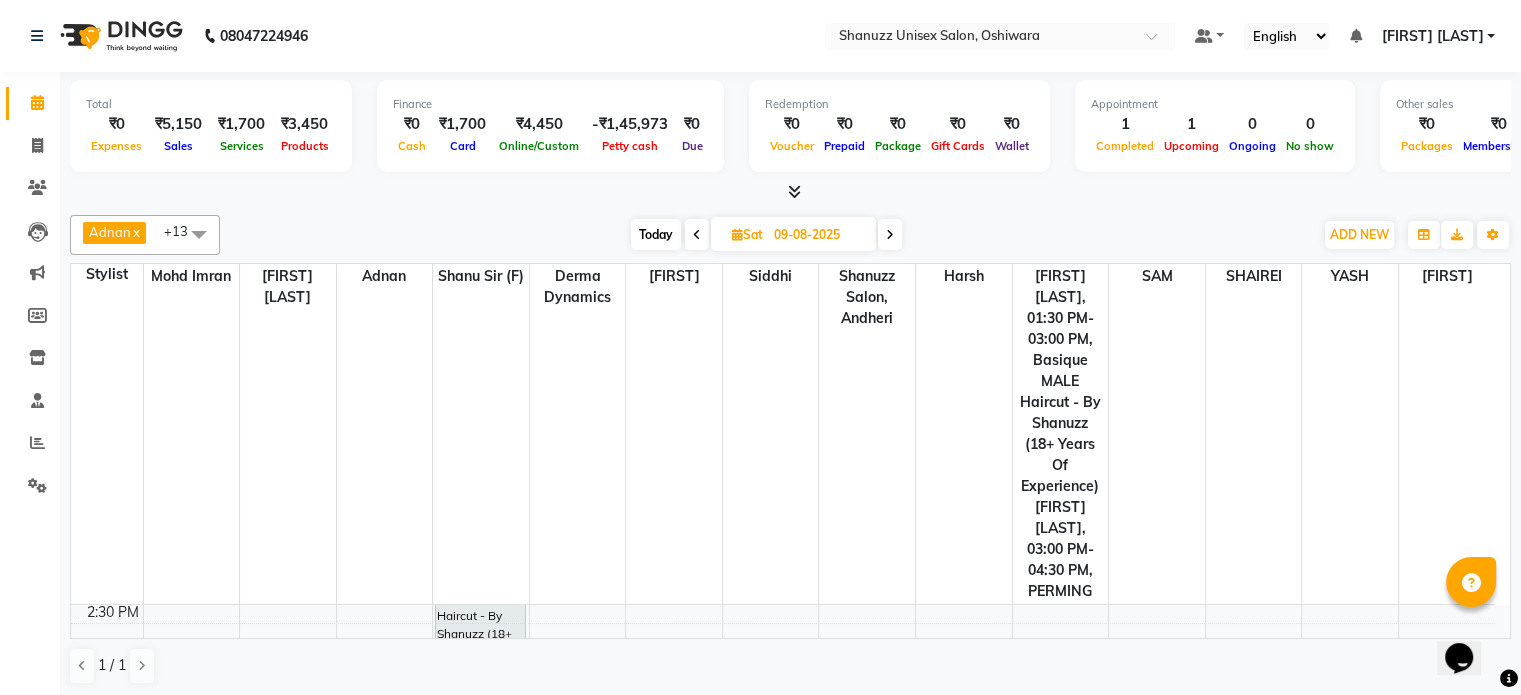 click on "9:00 AM 9:30 AM 10:00 AM 10:30 AM 11:00 AM 11:30 AM 12:00 PM 12:30 PM 1:00 PM 1:30 PM 2:00 PM 2:30 PM 3:00 PM 3:30 PM 4:00 PM 4:30 PM 5:00 PM 5:30 PM 6:00 PM 6:30 PM 7:00 PM 7:30 PM 8:00 PM 8:30 PM             [FIRST] [LAST], 01:30 PM-03:00 PM, Basique MALE Haircut - By Shanuzz (18+ Years of Experience)             [FIRST] [LAST], 03:00 PM-04:30 PM, PERMING" at bounding box center [783, 645] 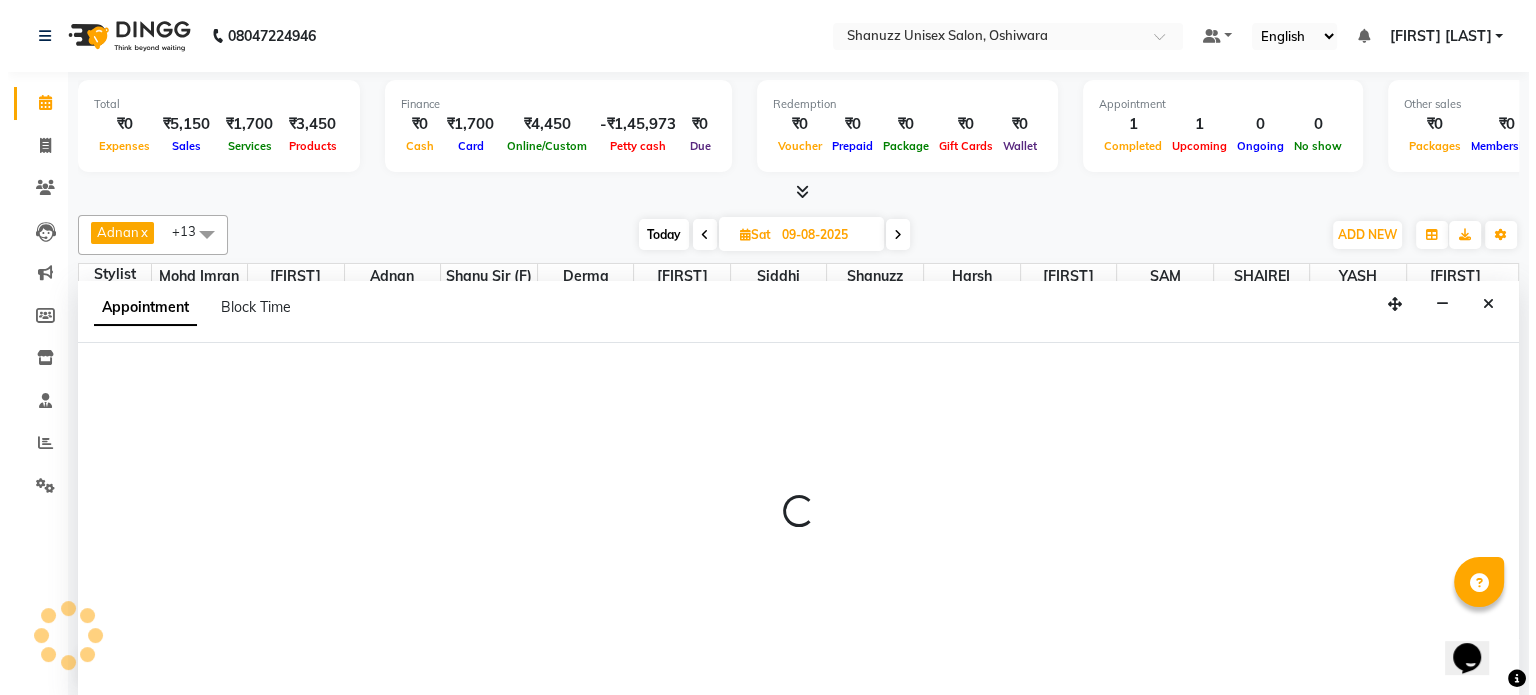 scroll, scrollTop: 0, scrollLeft: 0, axis: both 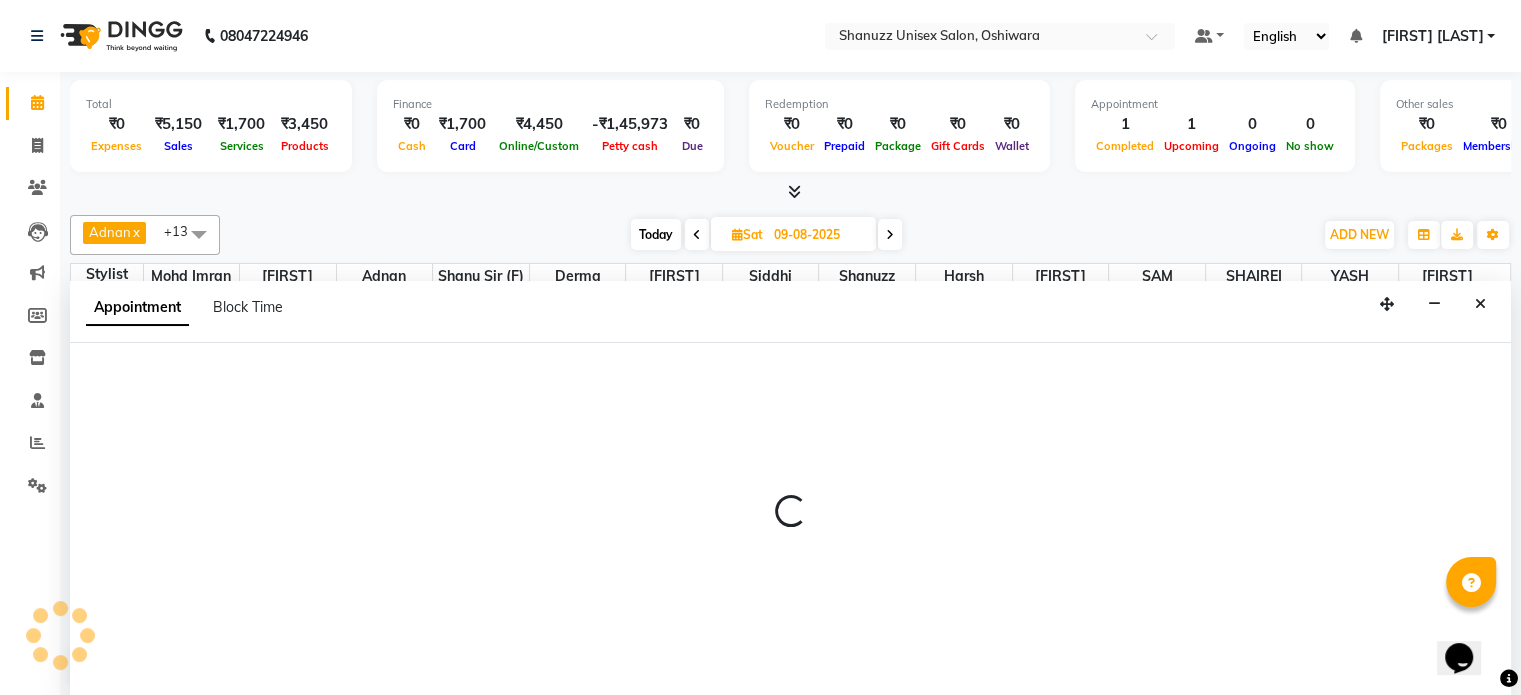 select on "[PHONE]" 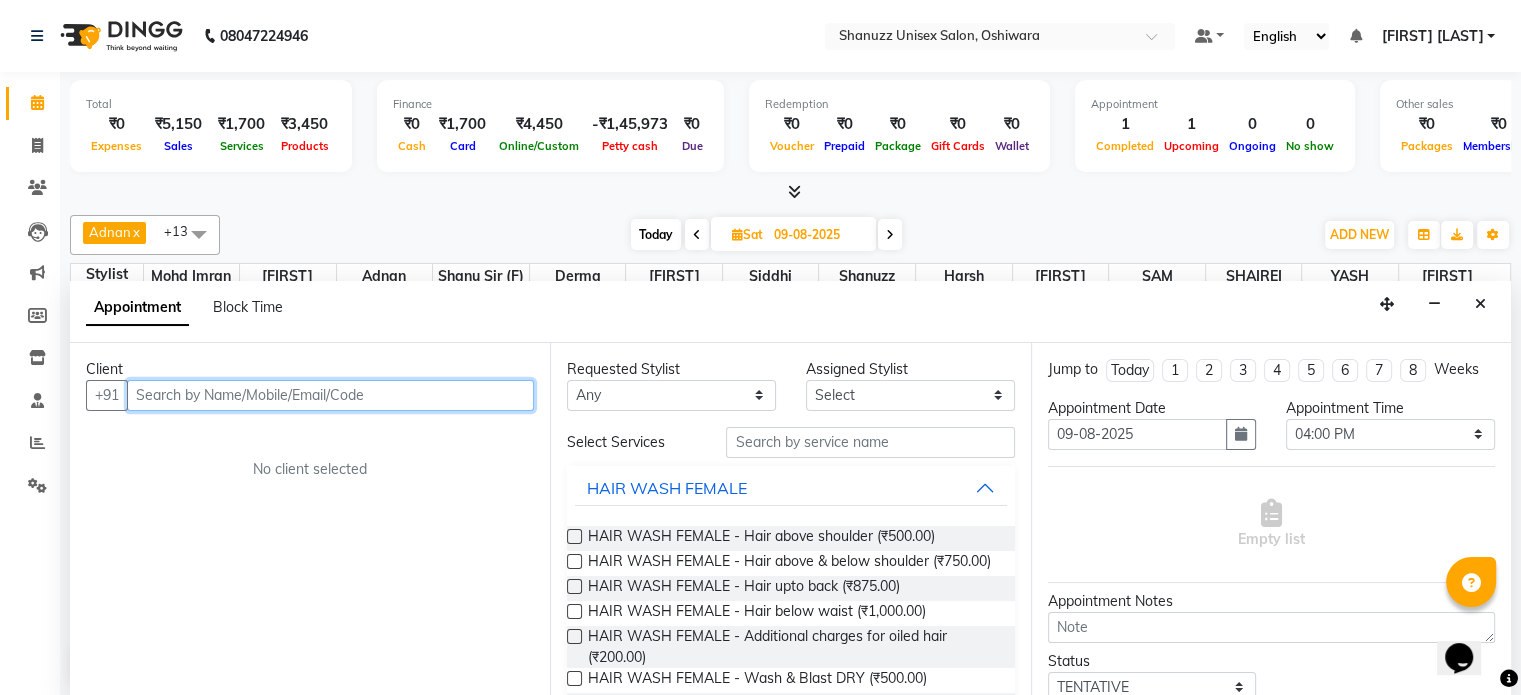 click at bounding box center (330, 395) 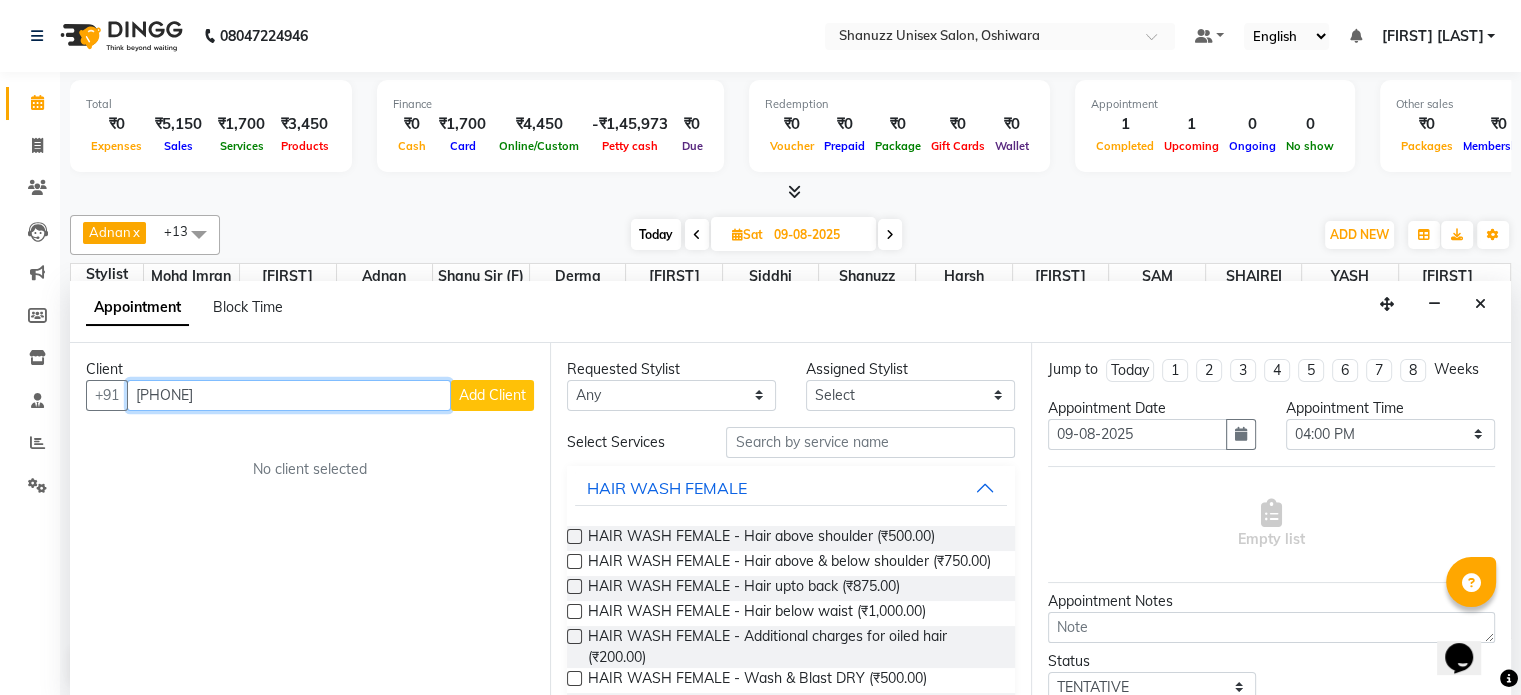 type on "[PHONE]" 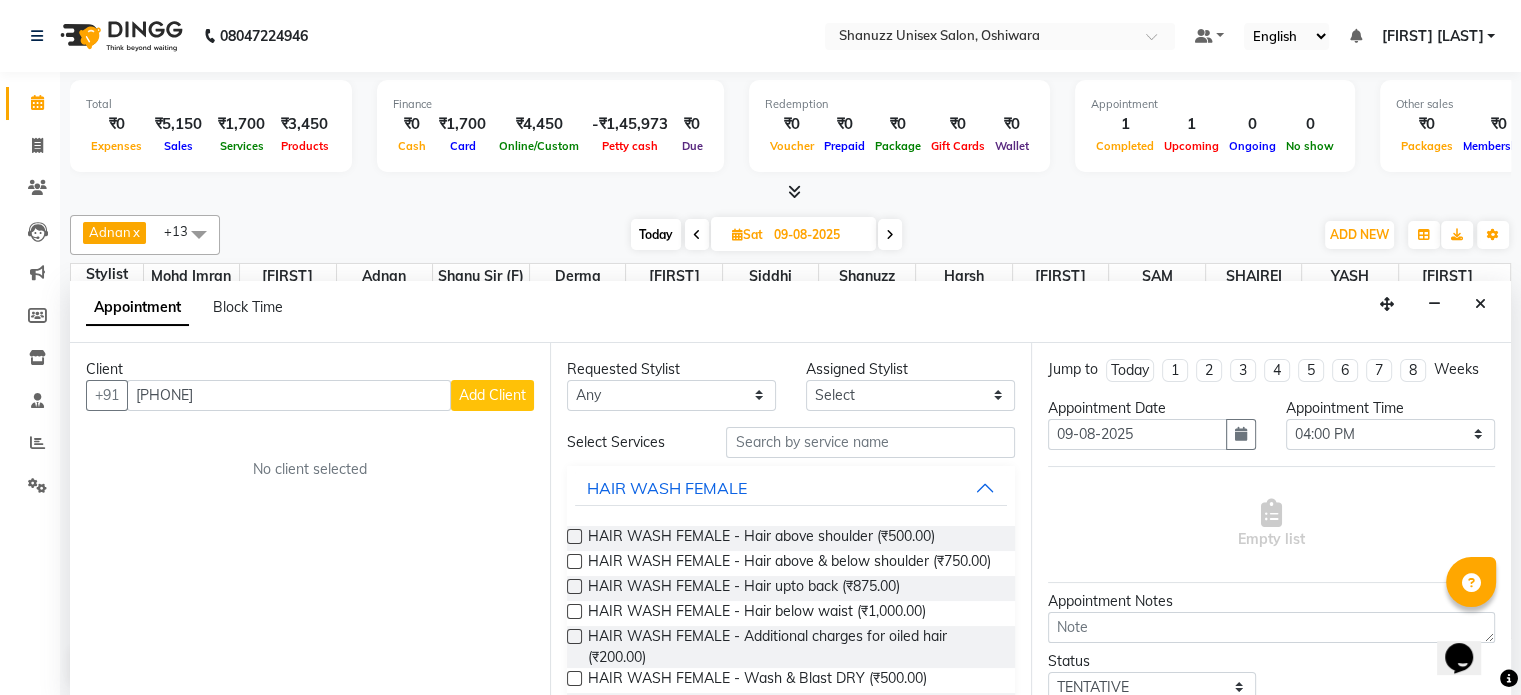click on "Add Client" at bounding box center (492, 395) 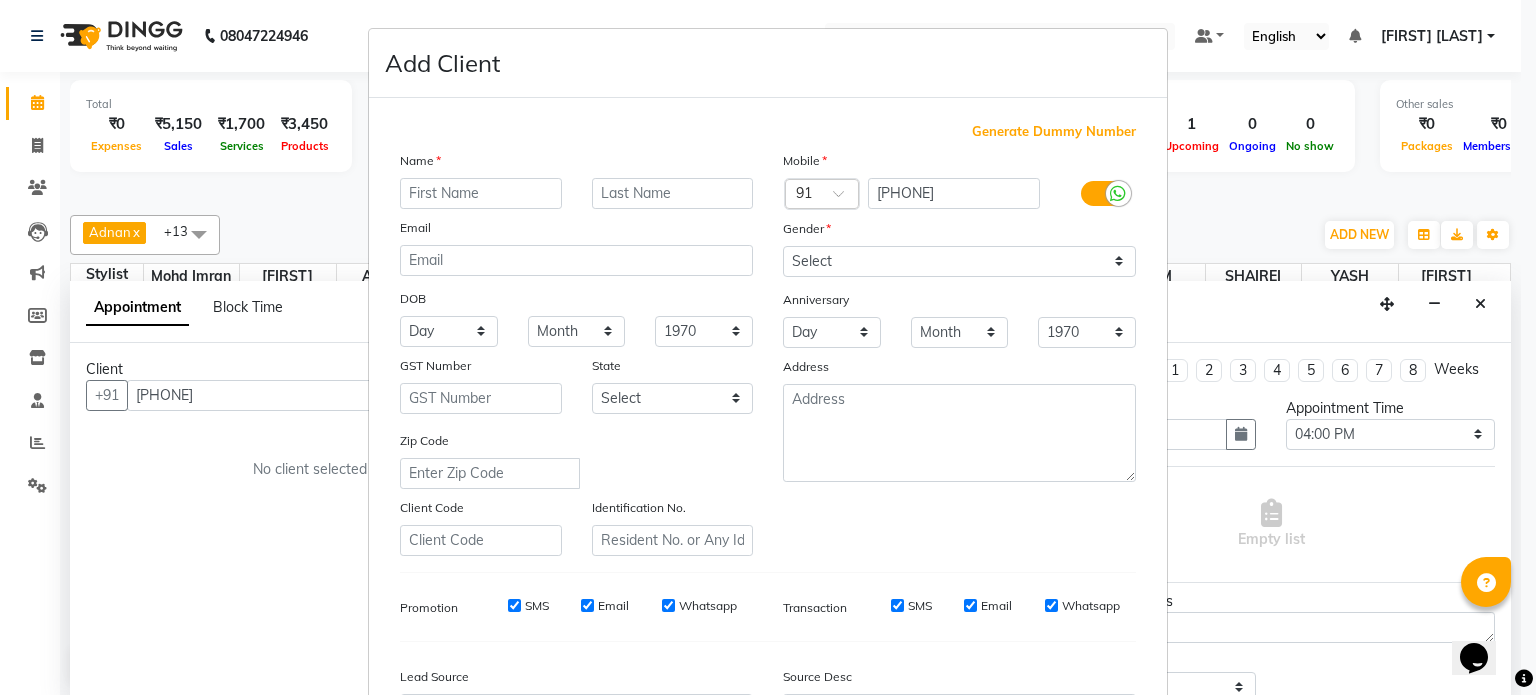 click at bounding box center [481, 193] 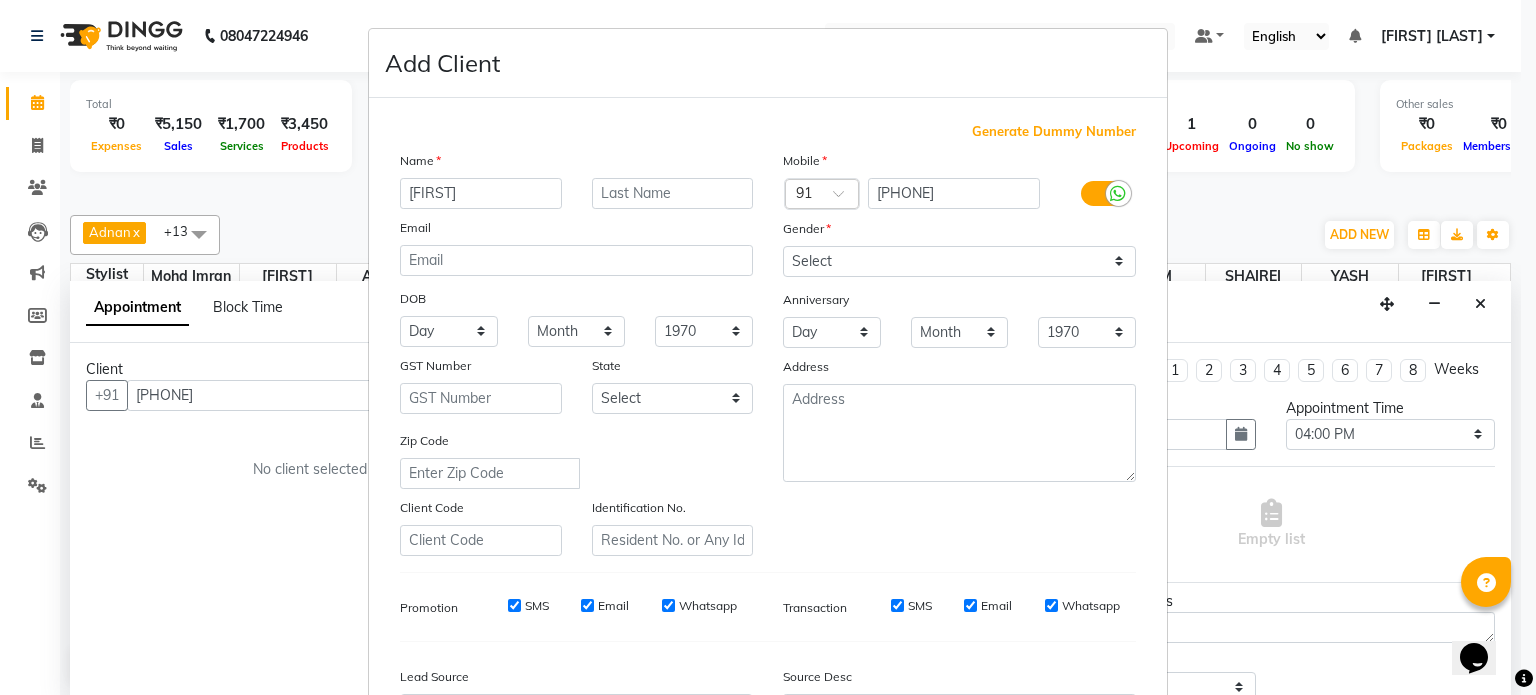 click on "[FIRST]" at bounding box center [481, 193] 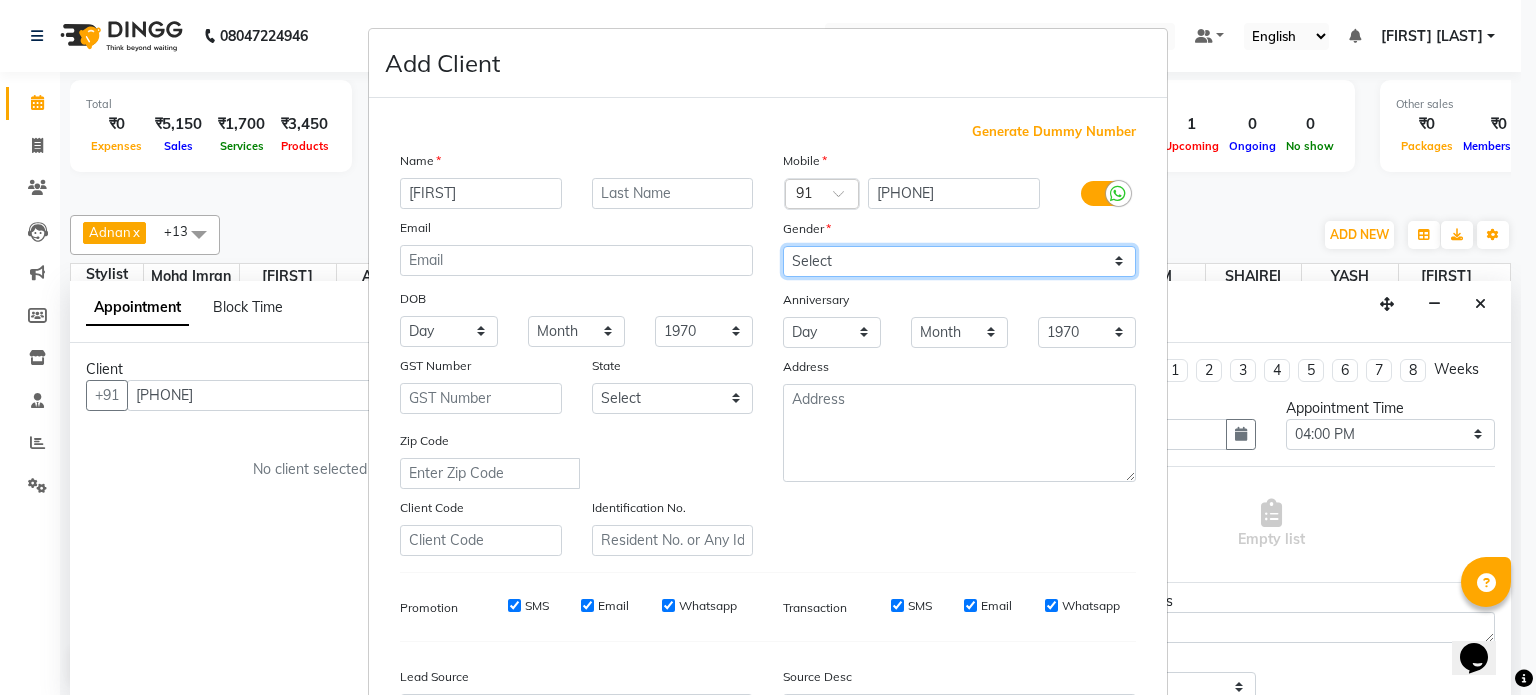 click on "Select Male Female Other Prefer Not To Say" at bounding box center [959, 261] 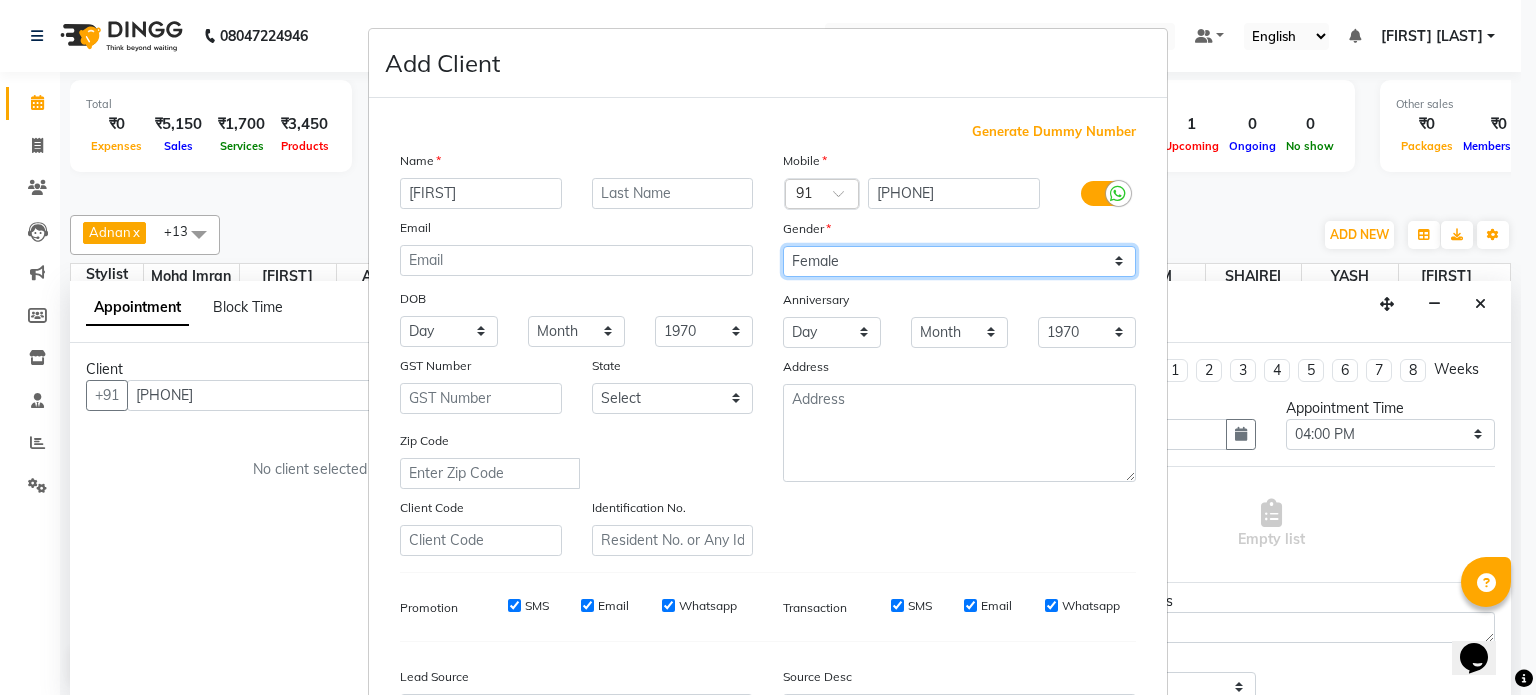 click on "Select Male Female Other Prefer Not To Say" at bounding box center (959, 261) 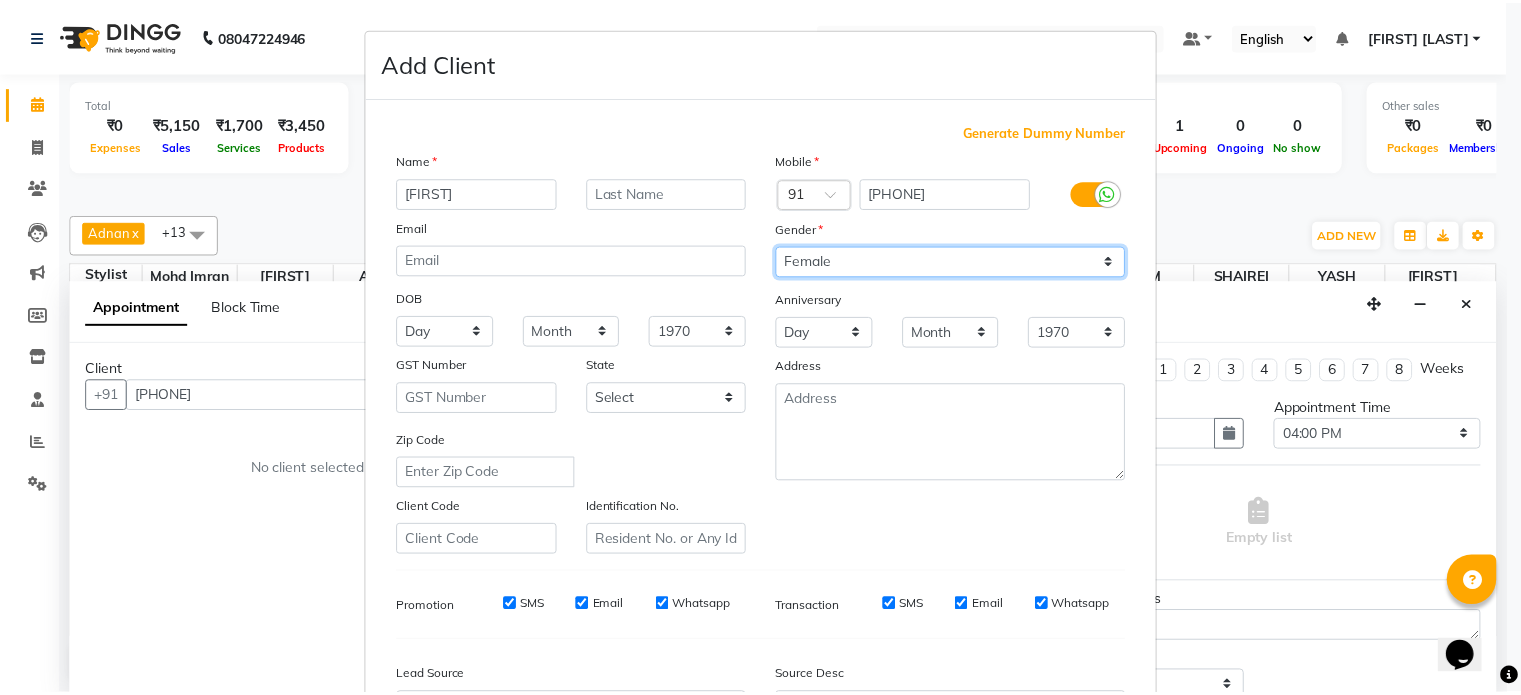 scroll, scrollTop: 237, scrollLeft: 0, axis: vertical 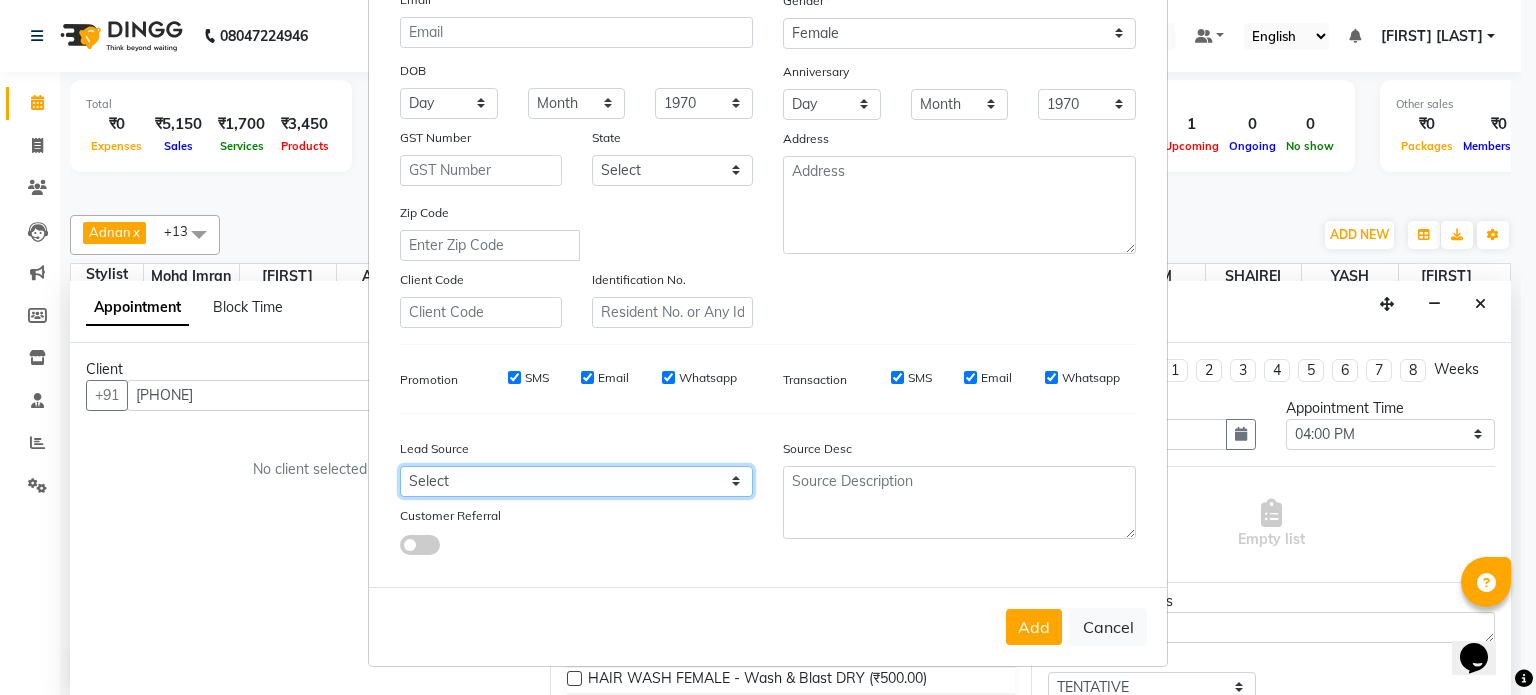 click on "Select Walk-in Referral Internet Friend Word of Mouth Advertisement Facebook JustDial Google Other" at bounding box center [576, 481] 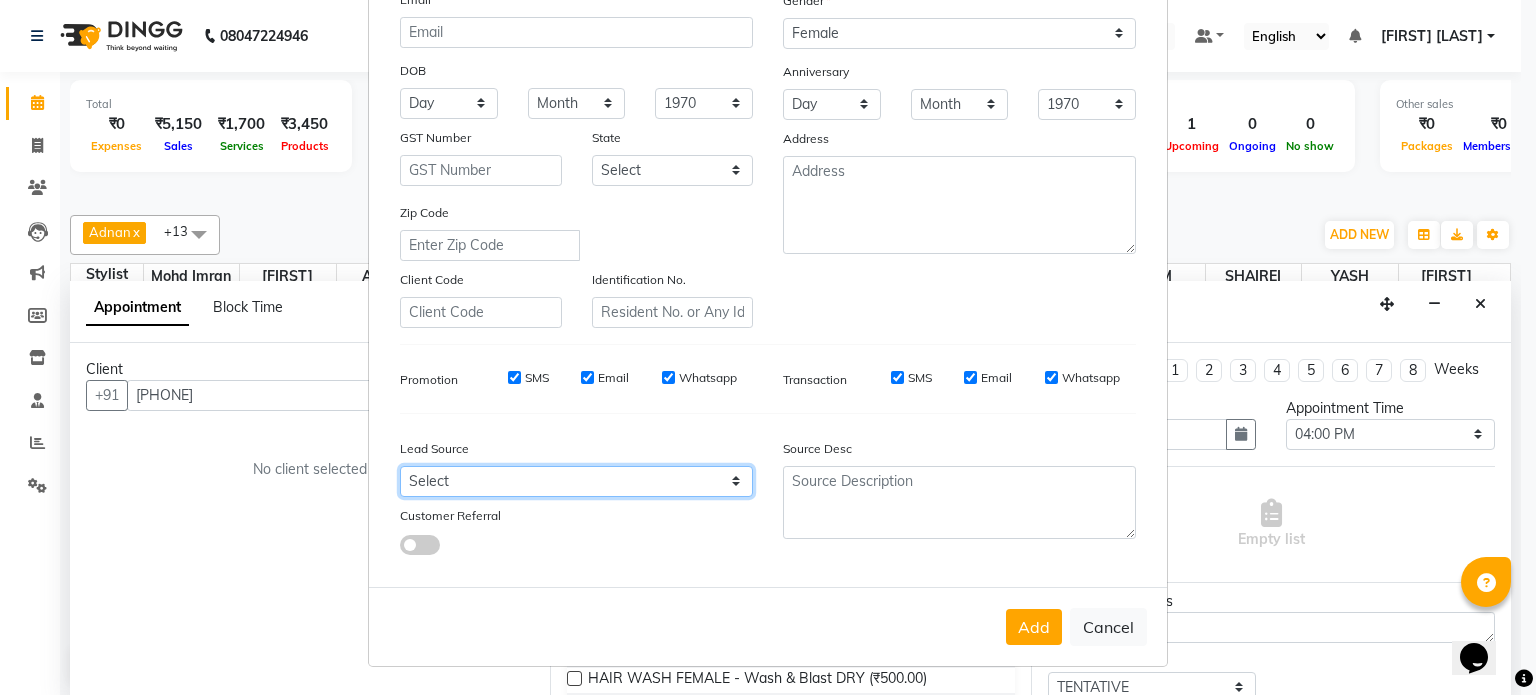 select on "49174" 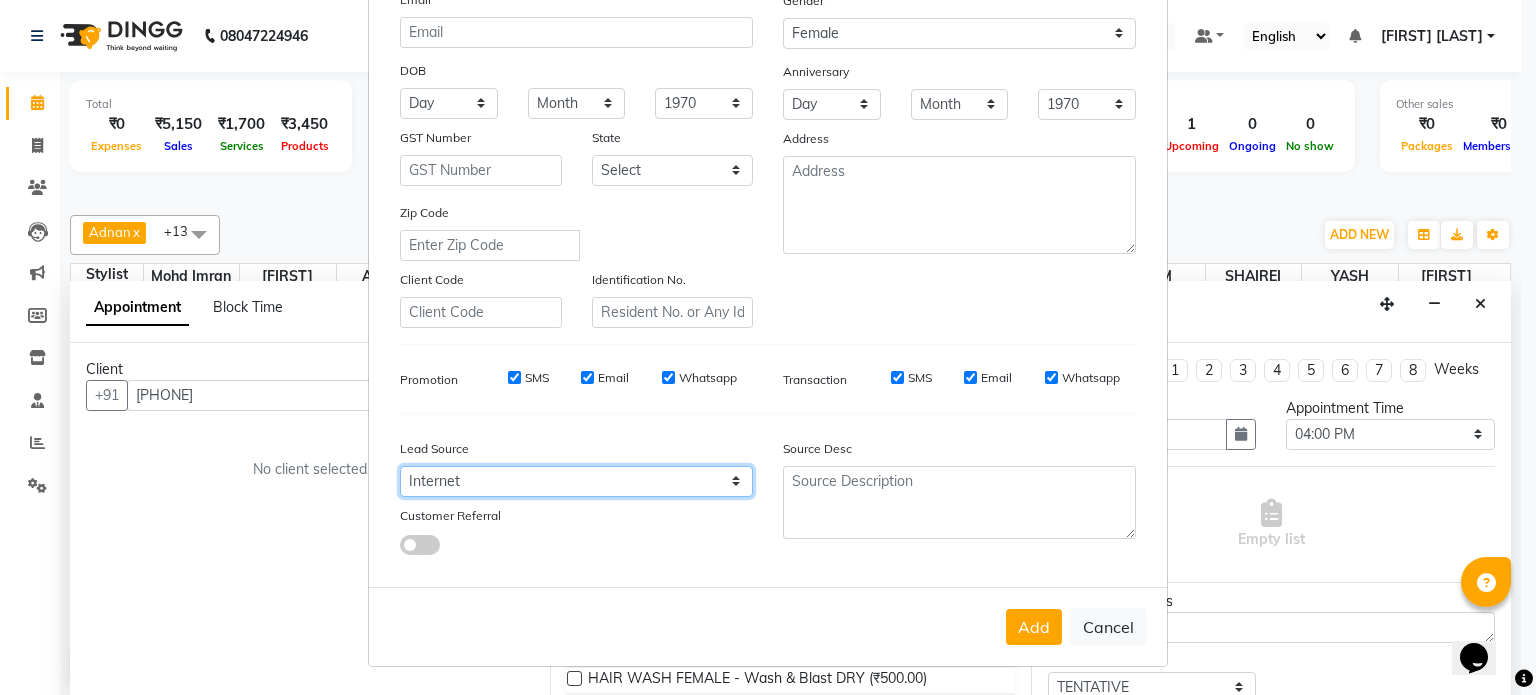 click on "Select Walk-in Referral Internet Friend Word of Mouth Advertisement Facebook JustDial Google Other" at bounding box center [576, 481] 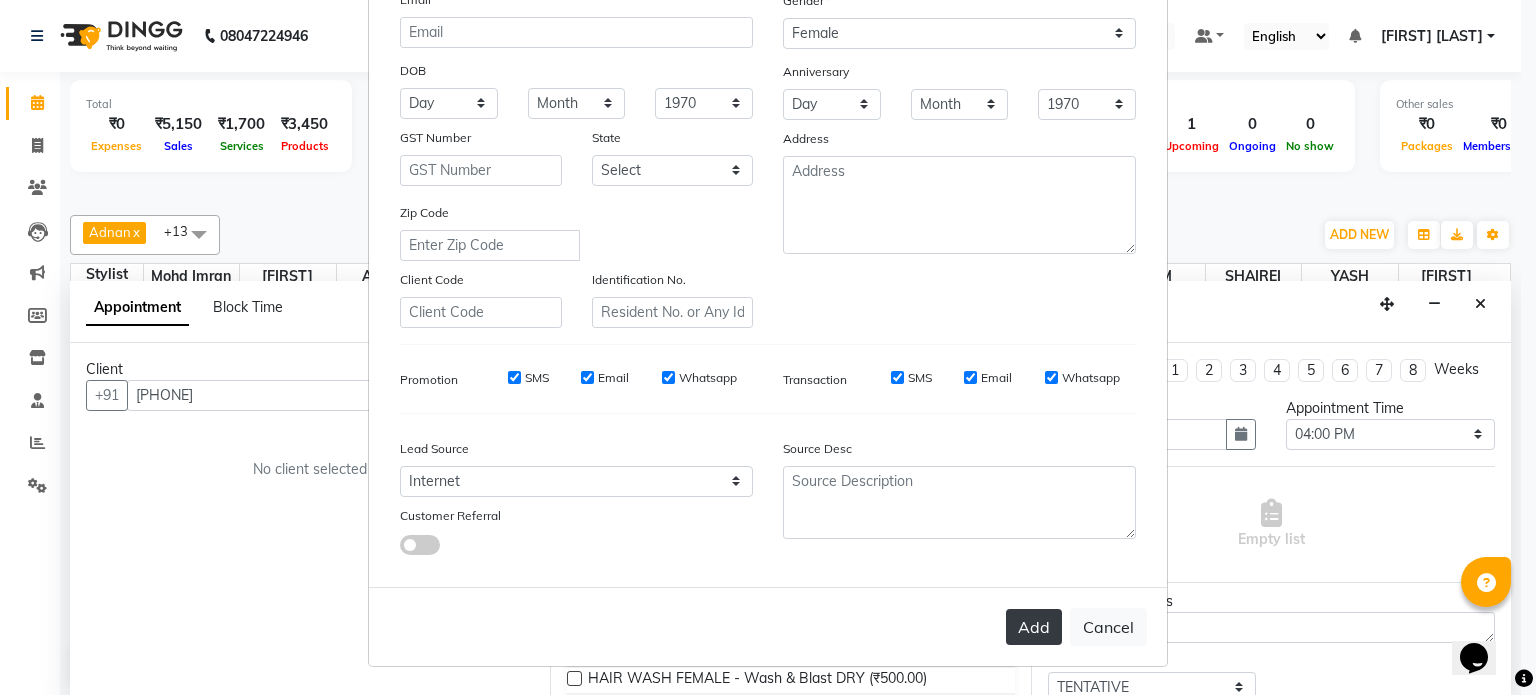 click on "Add" at bounding box center [1034, 627] 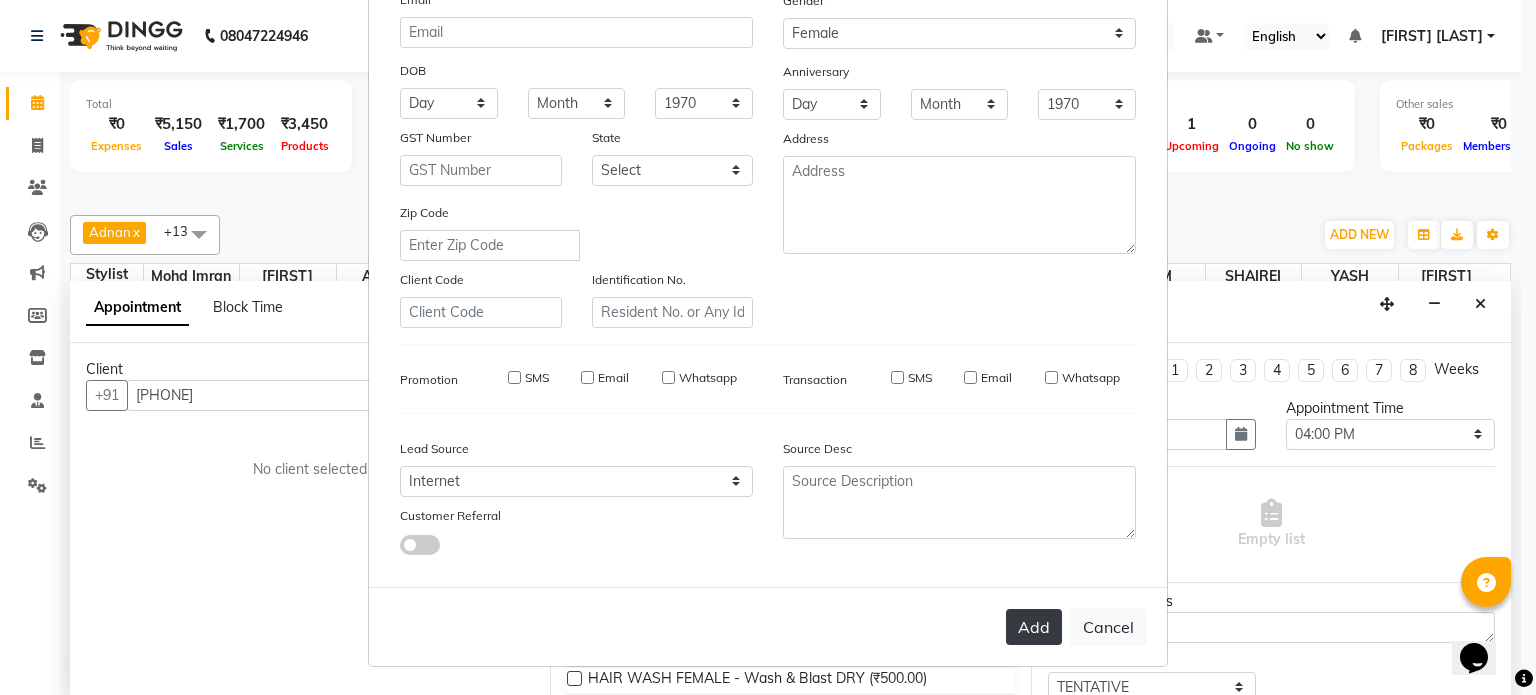 type 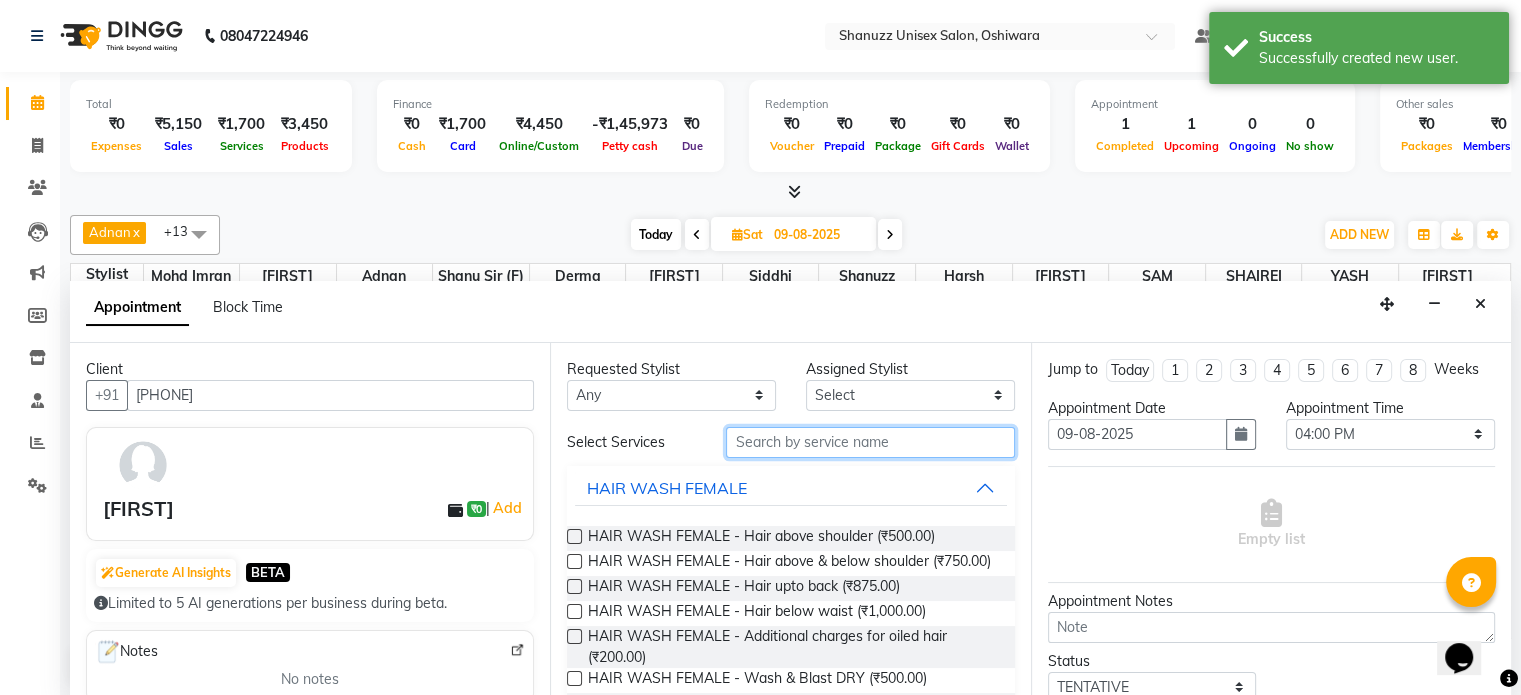 click at bounding box center [870, 442] 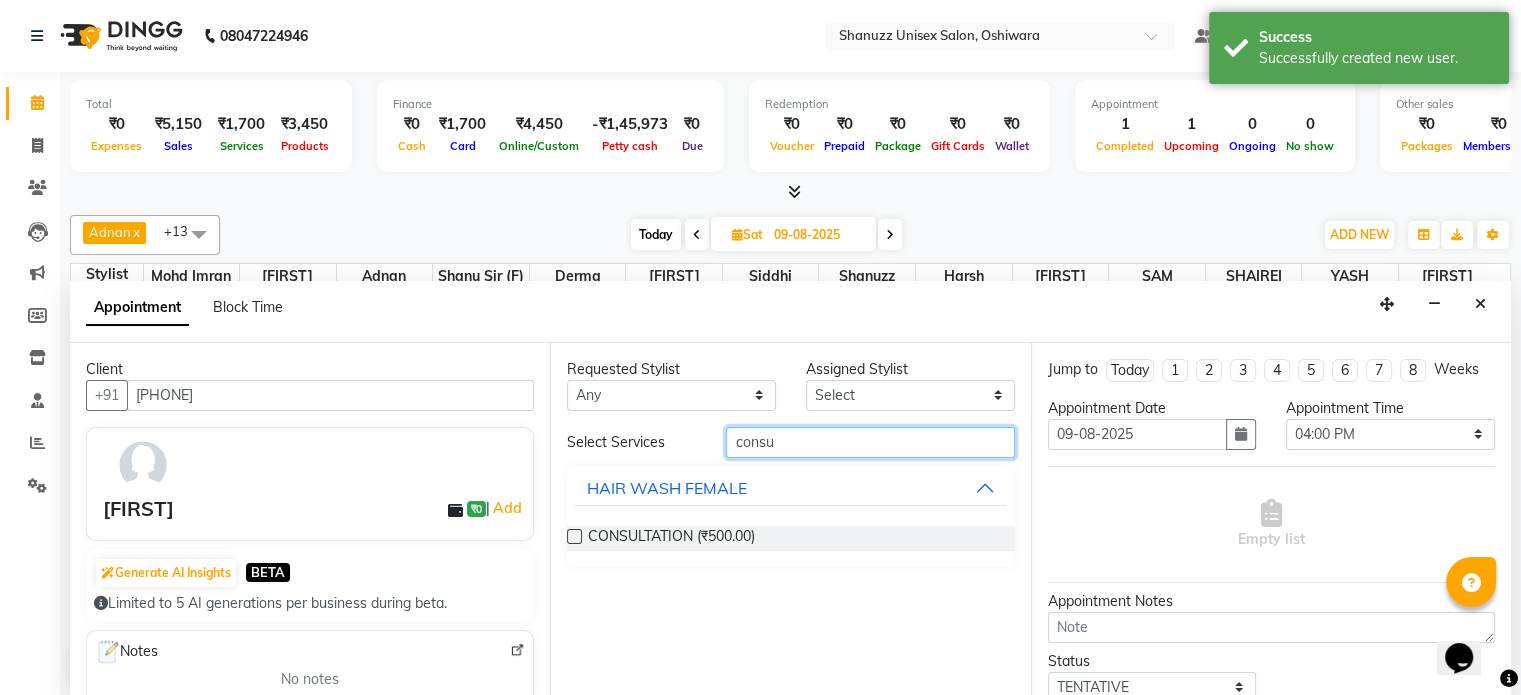 type on "consu" 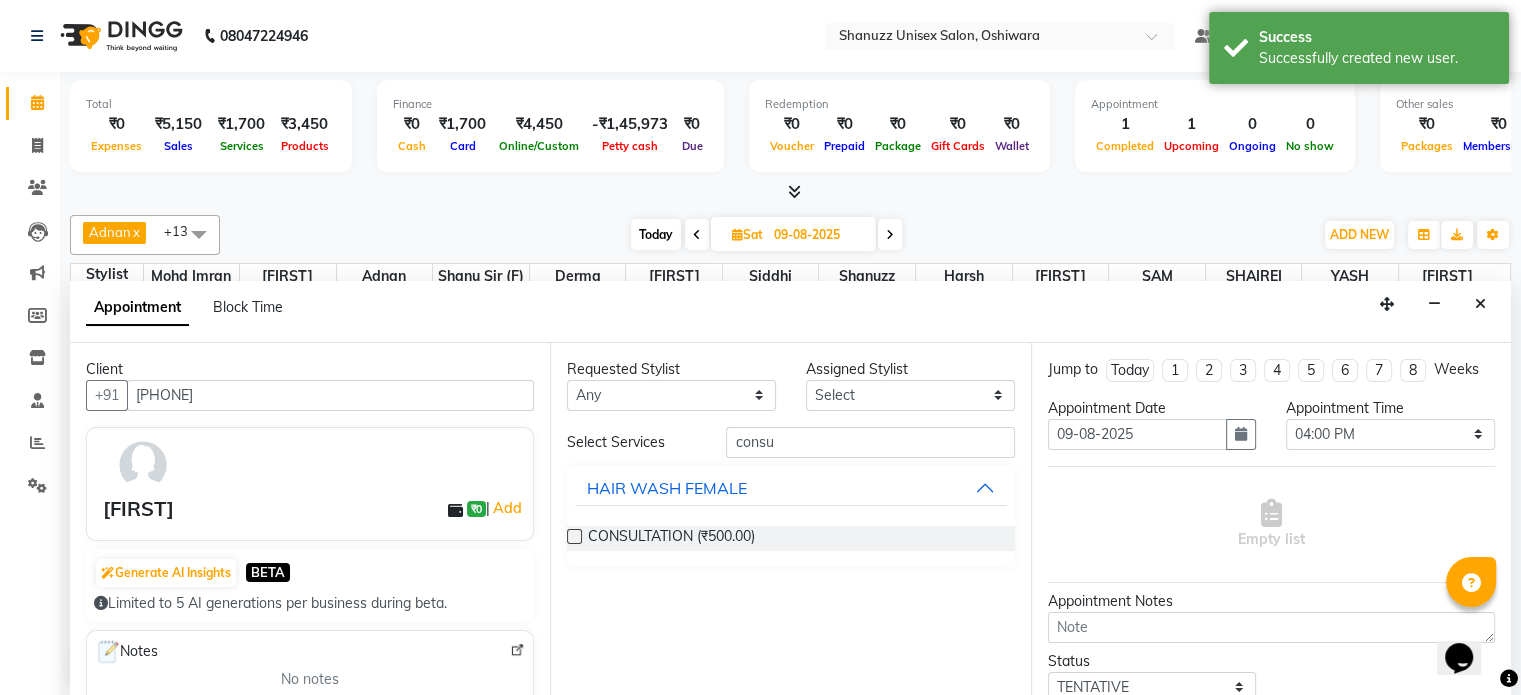 click at bounding box center [574, 536] 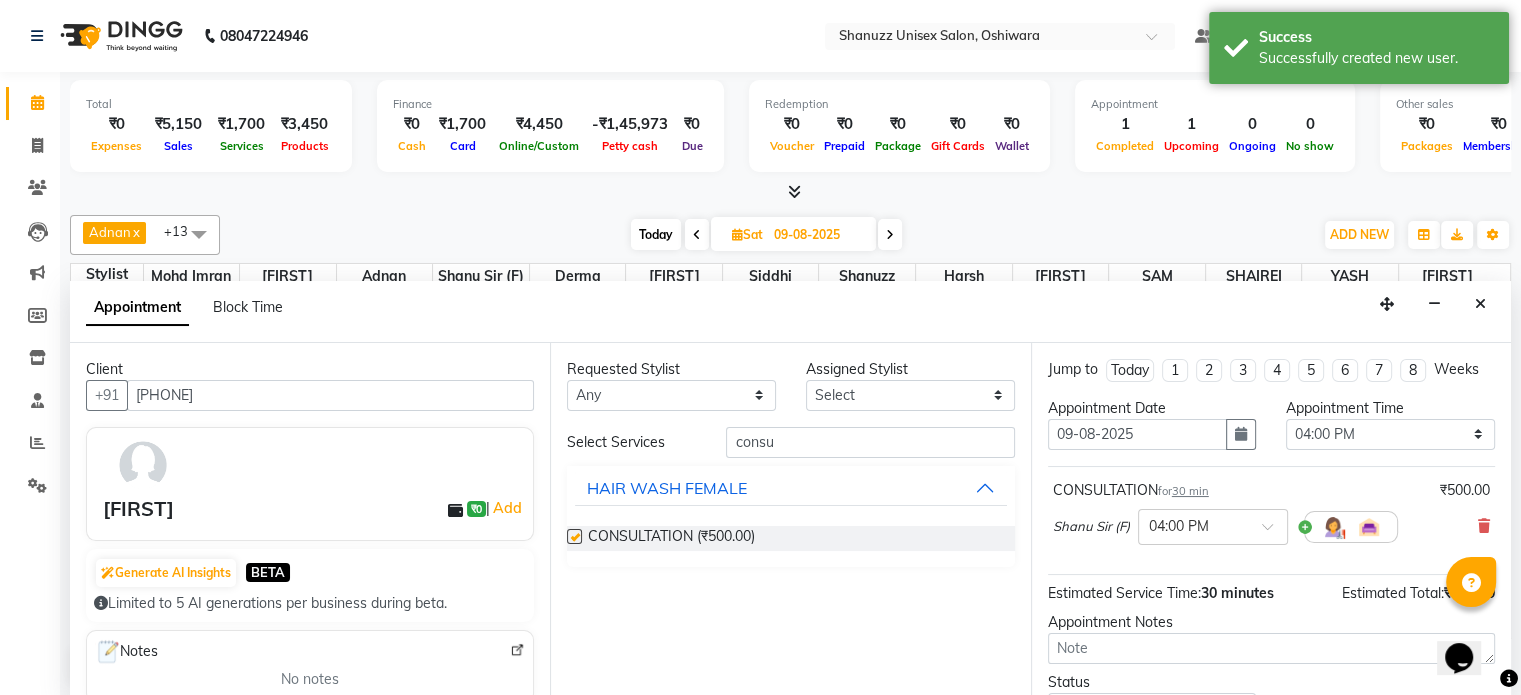 checkbox on "false" 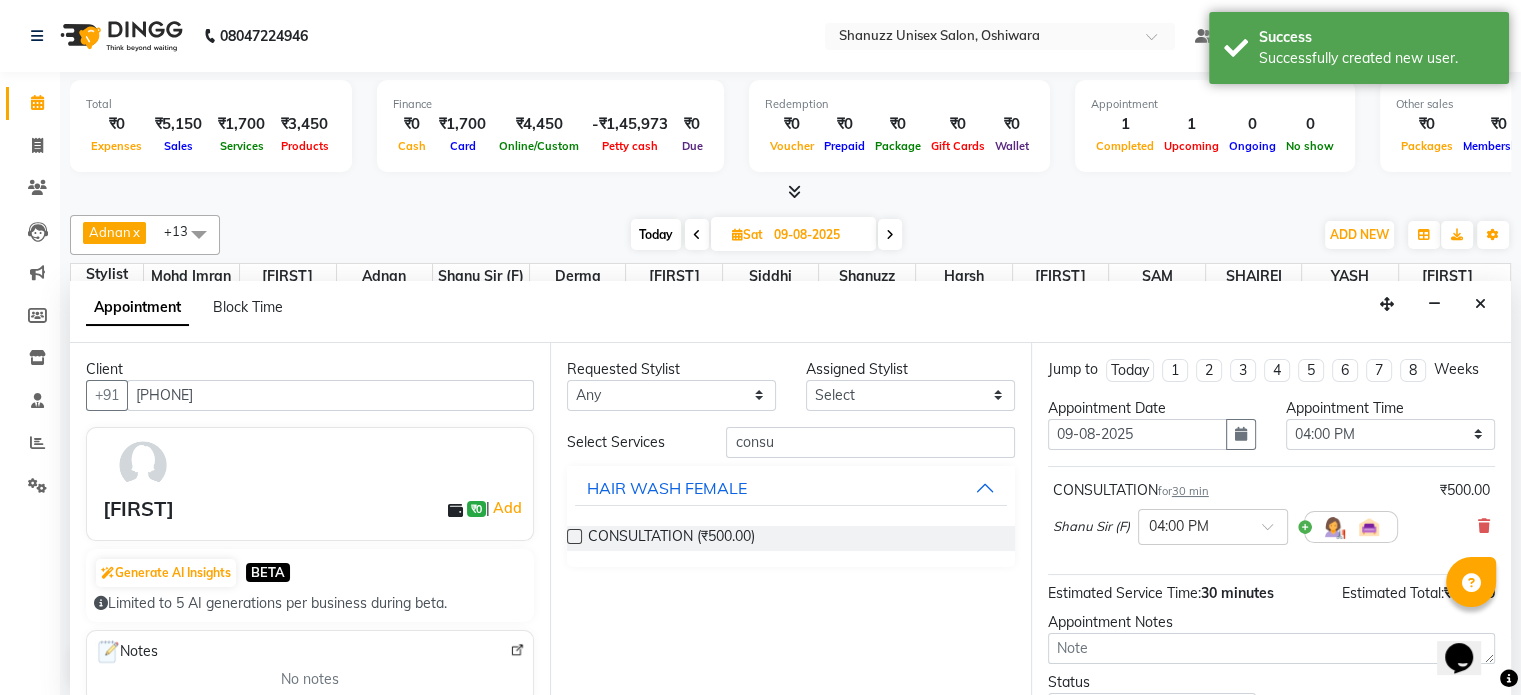scroll, scrollTop: 151, scrollLeft: 0, axis: vertical 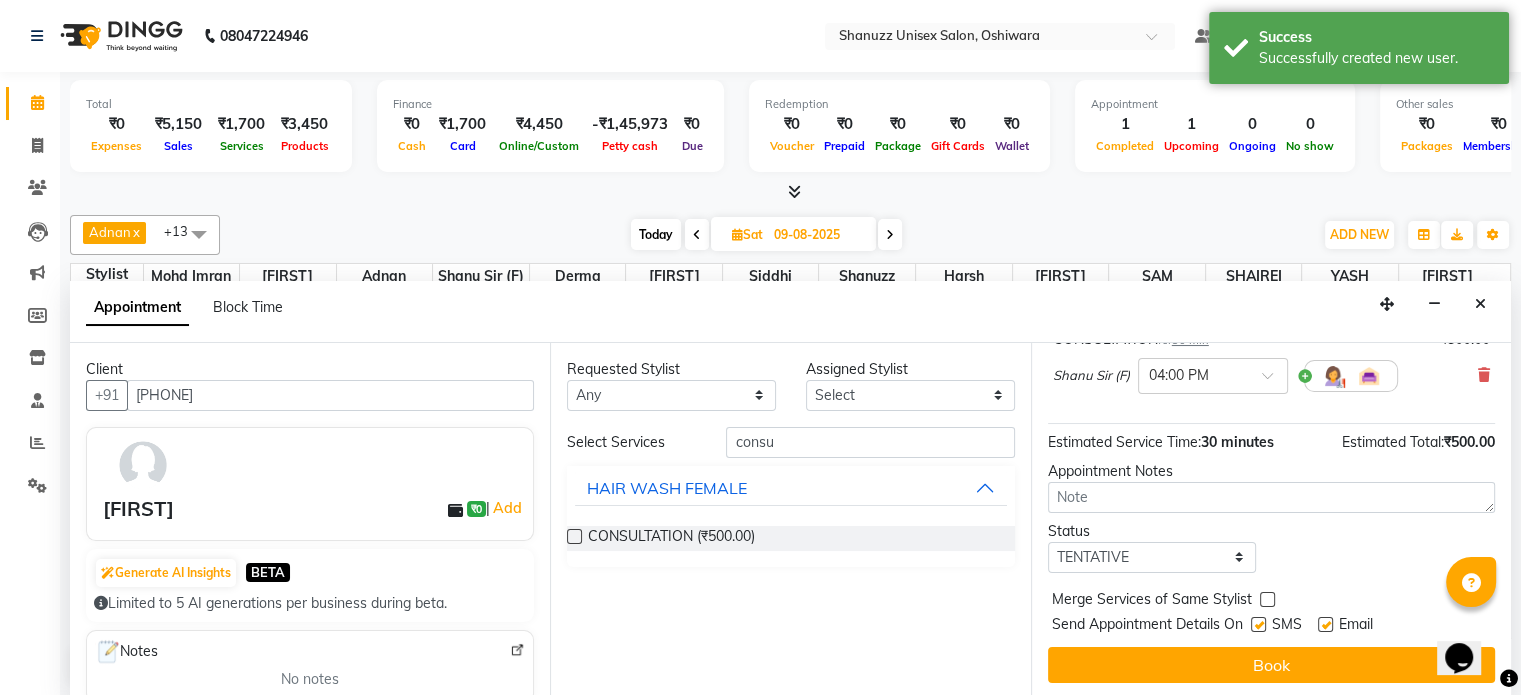 click at bounding box center [1258, 624] 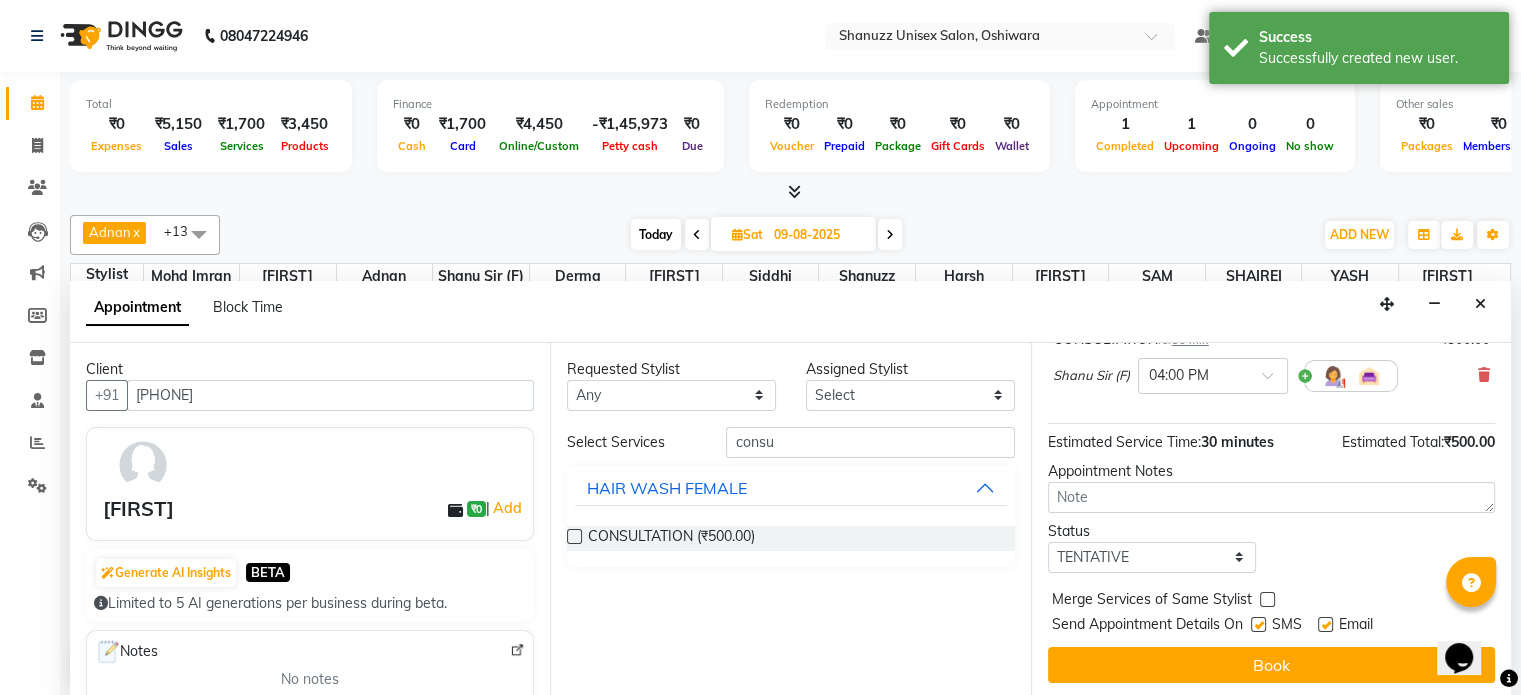 click at bounding box center [1257, 626] 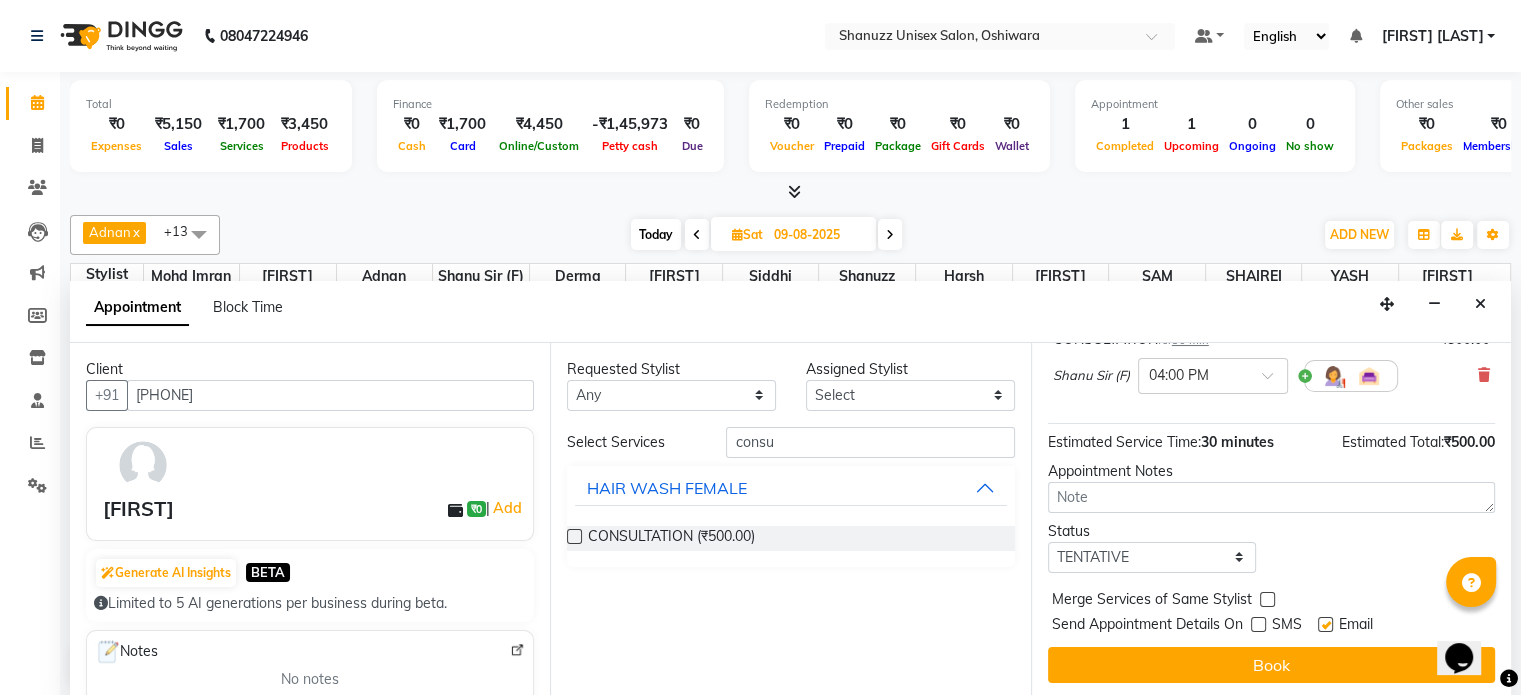 scroll, scrollTop: 0, scrollLeft: 0, axis: both 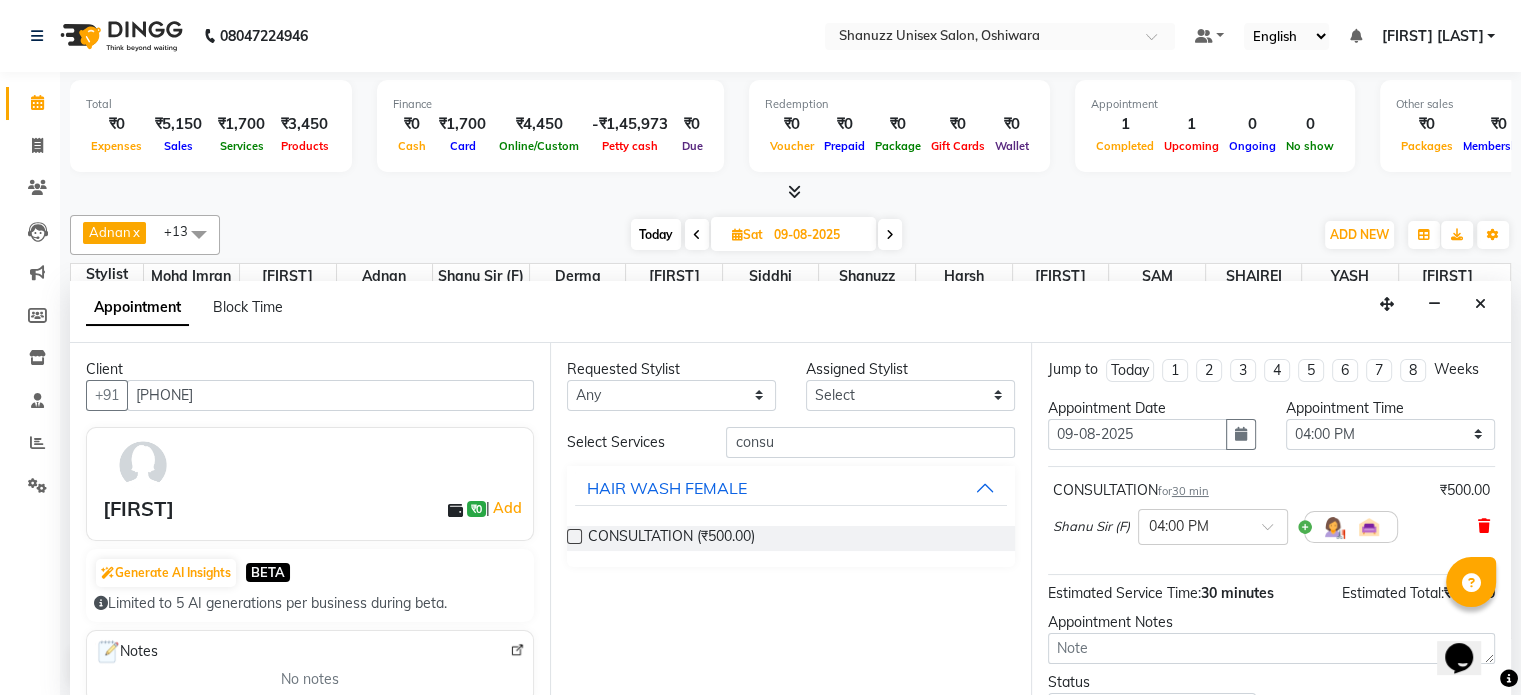 click at bounding box center (1484, 526) 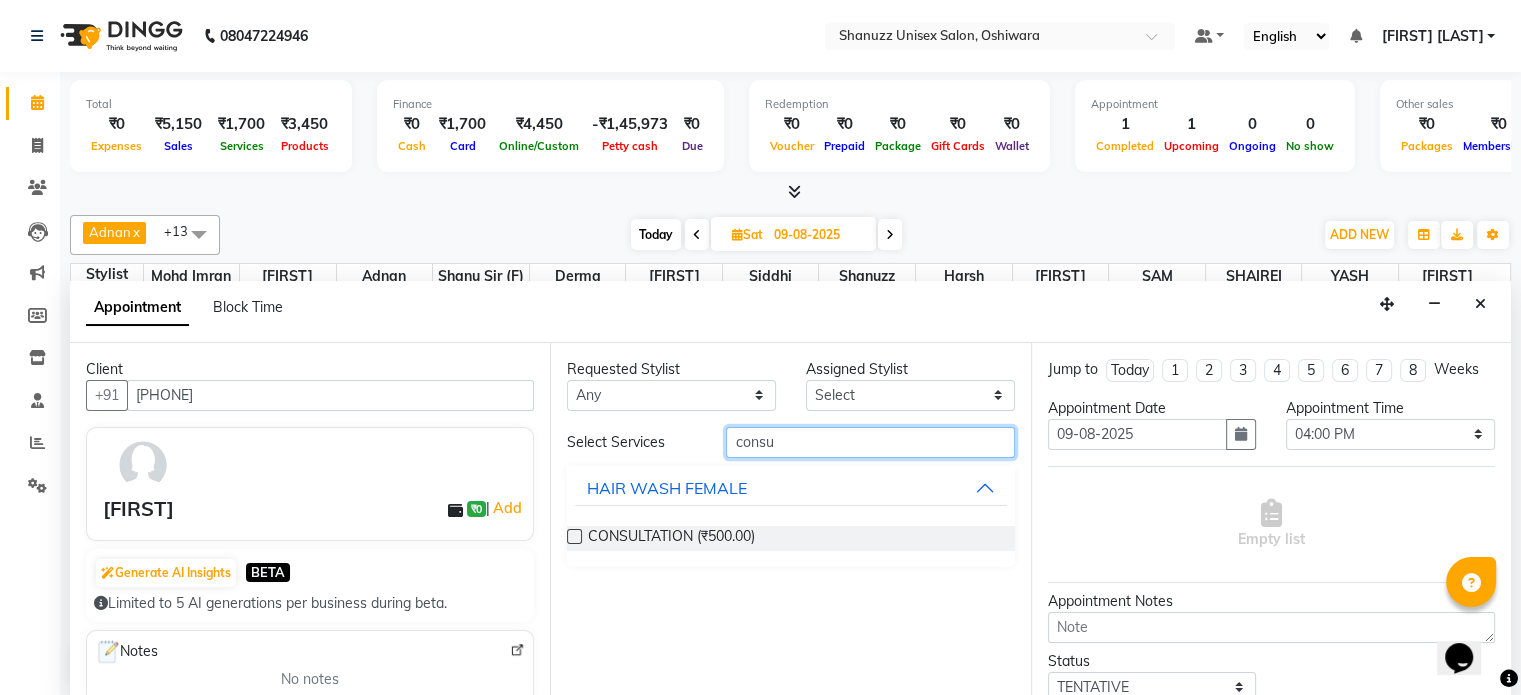 click on "consu" at bounding box center (870, 442) 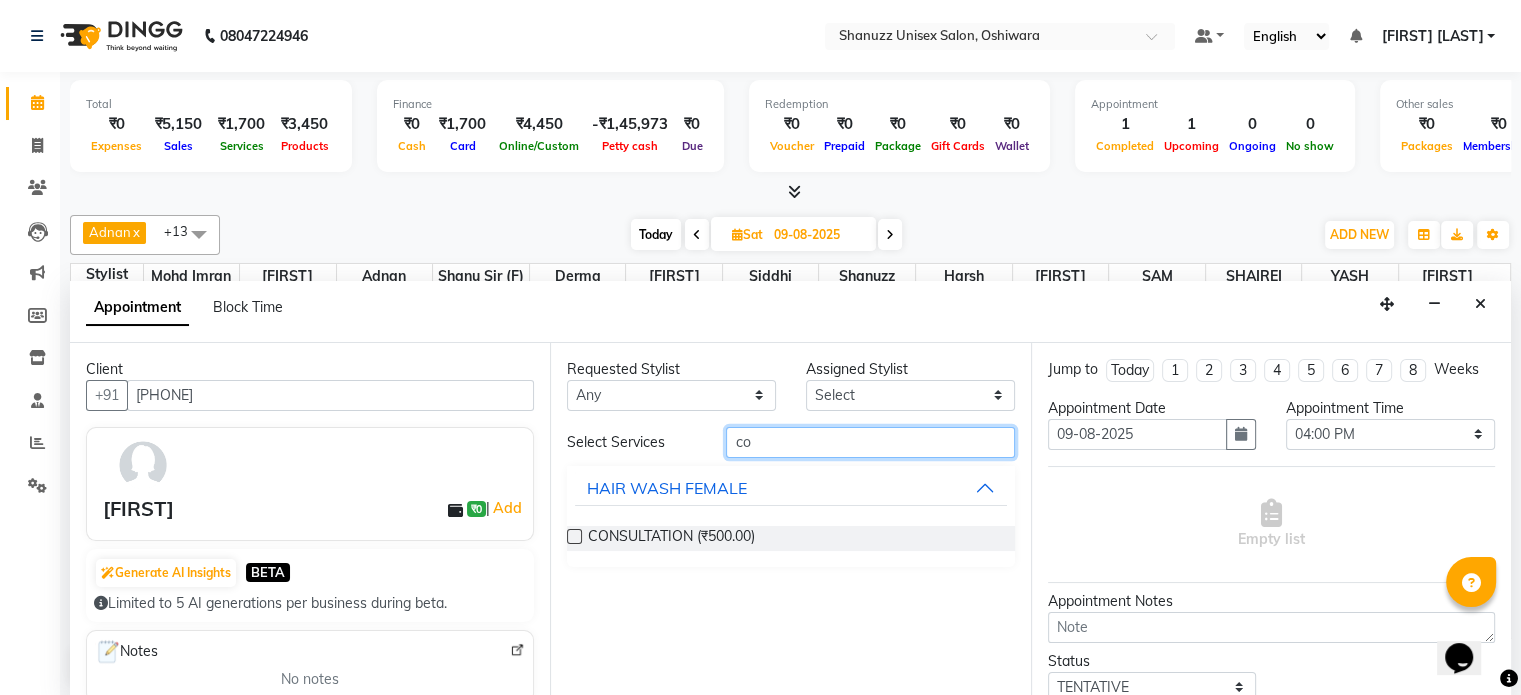 type on "c" 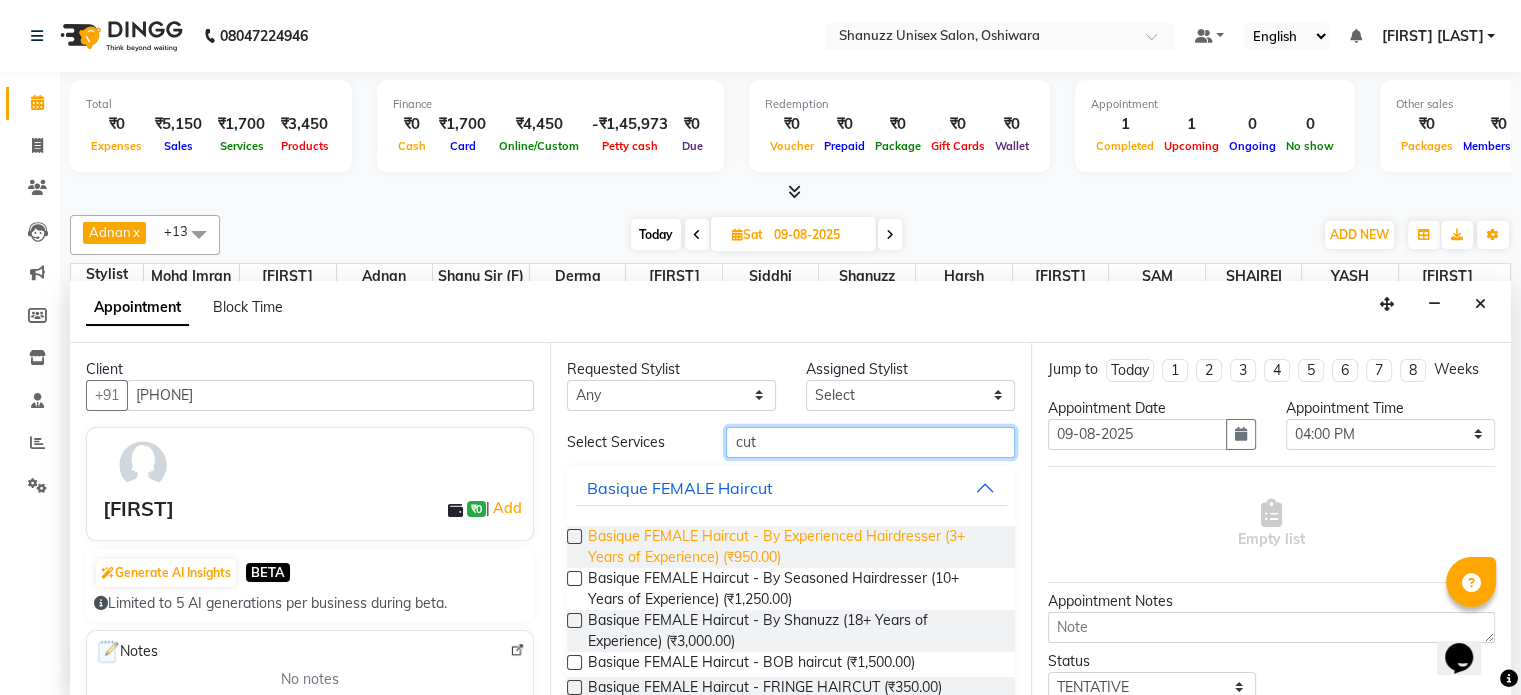 scroll, scrollTop: 130, scrollLeft: 0, axis: vertical 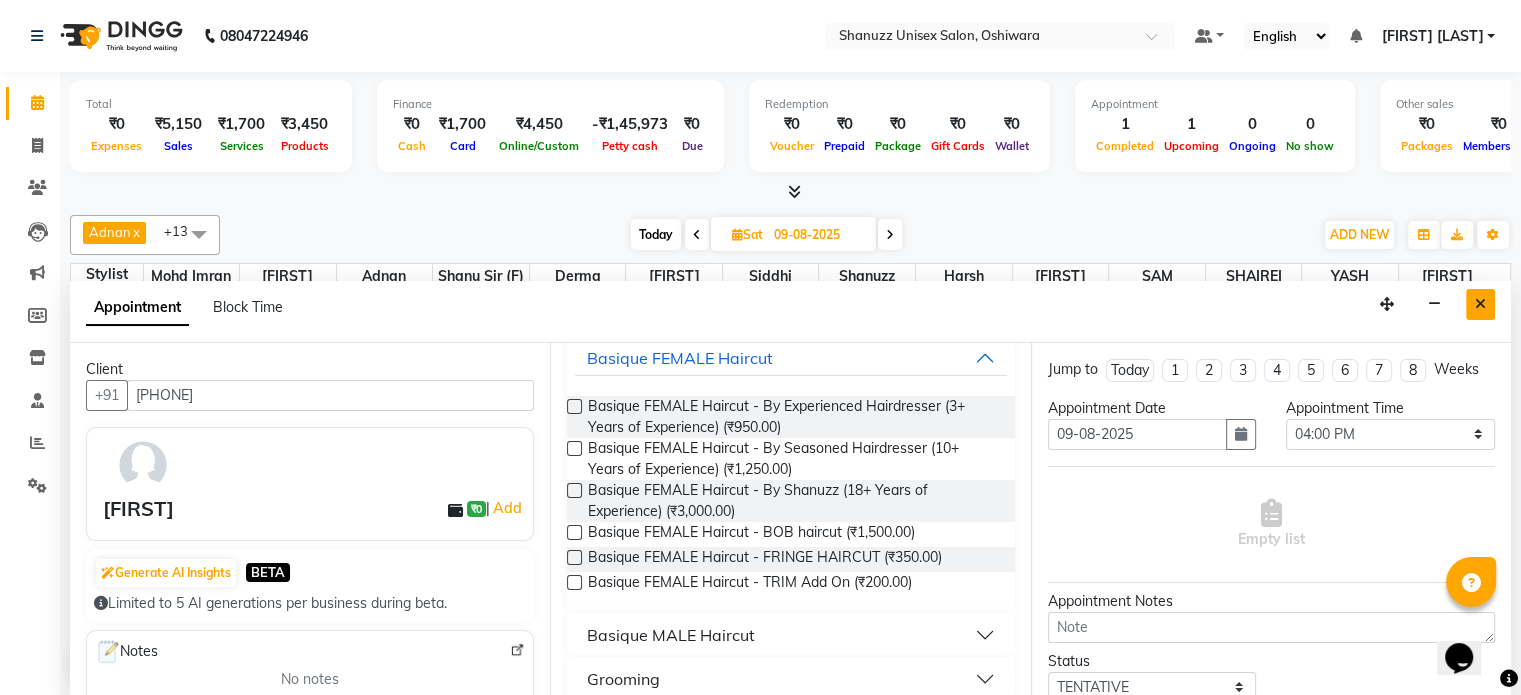 type on "cut" 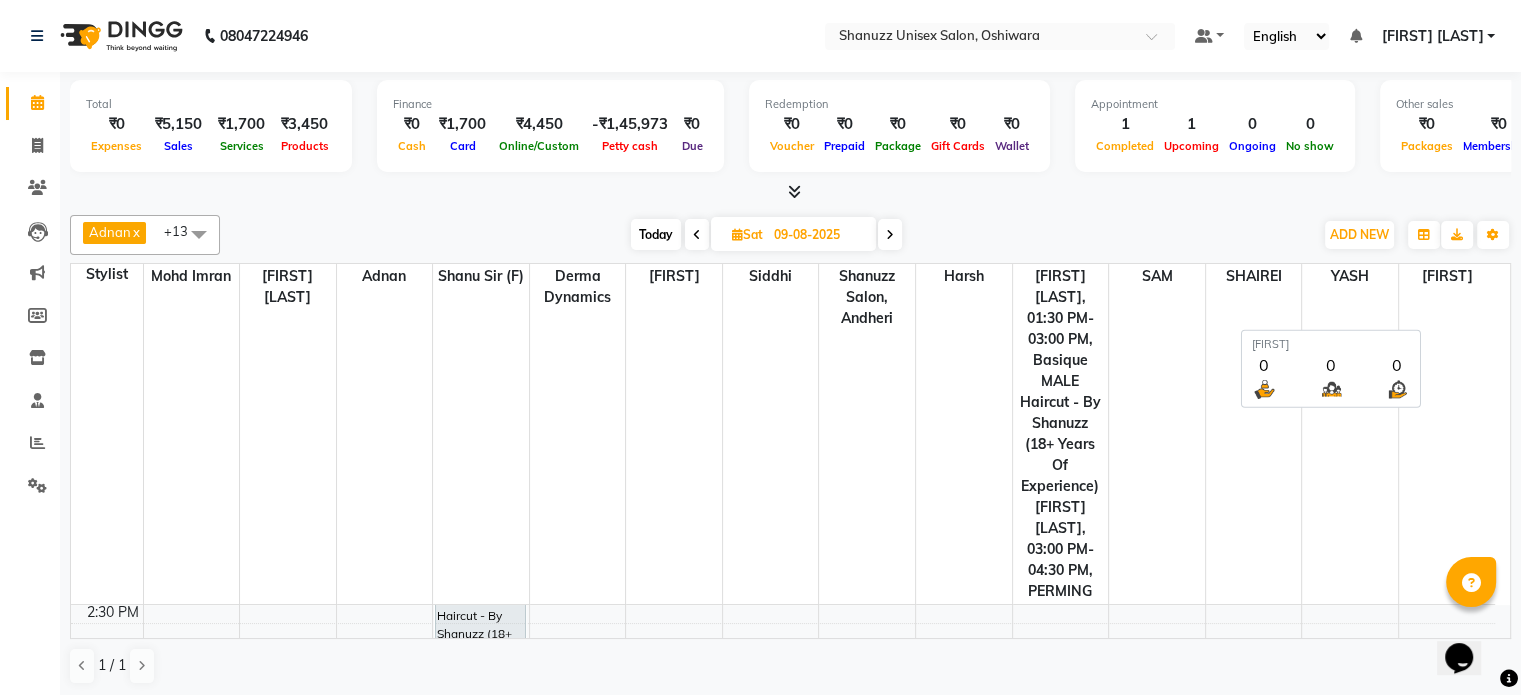 click on "[FIRST]" at bounding box center [1446, 434] 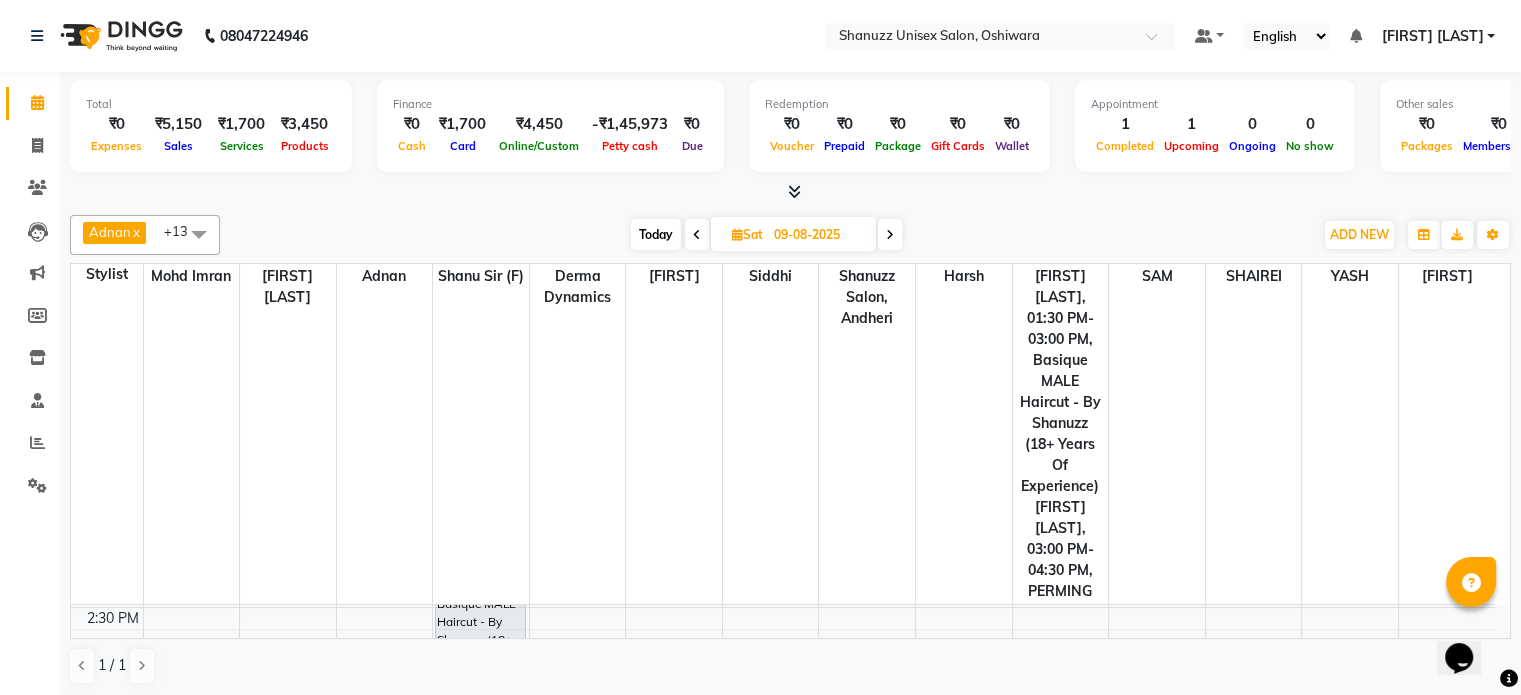 scroll, scrollTop: 484, scrollLeft: 0, axis: vertical 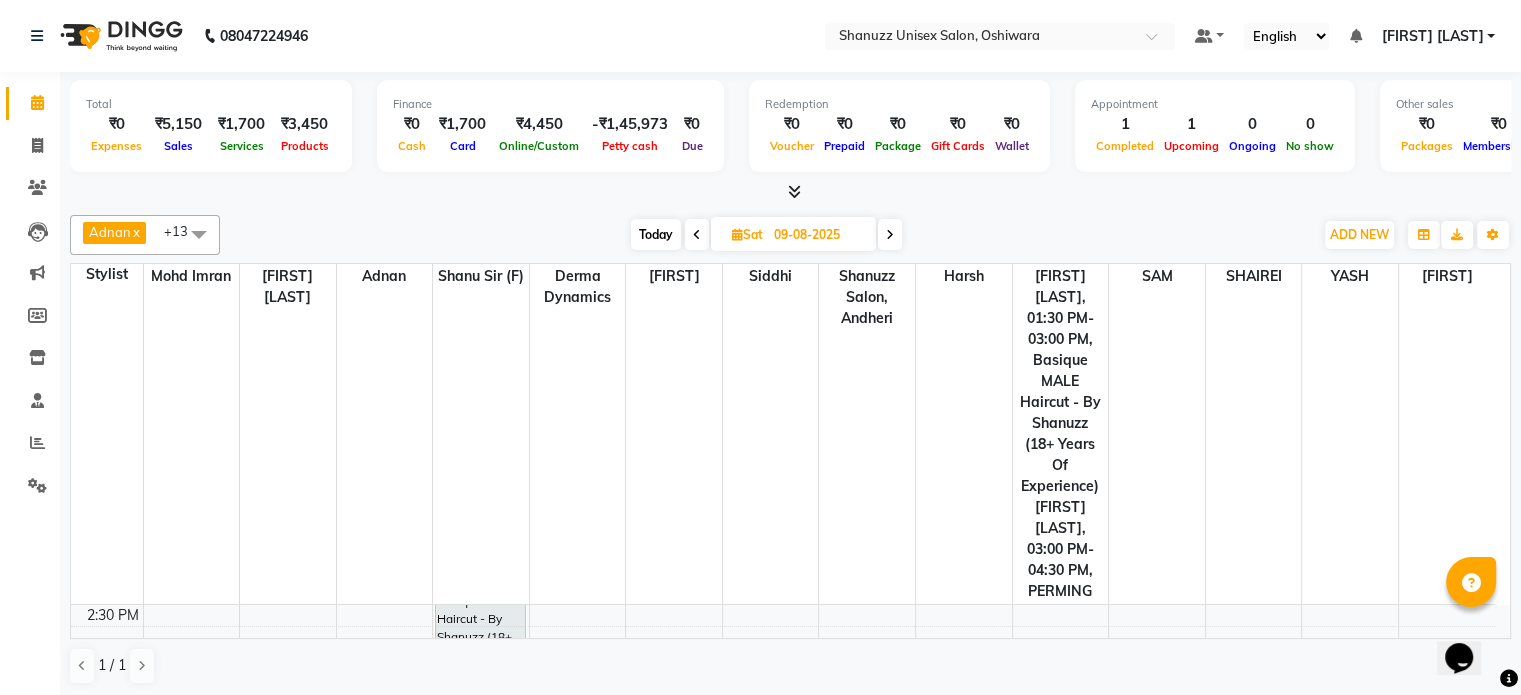 click on "Today" at bounding box center (656, 234) 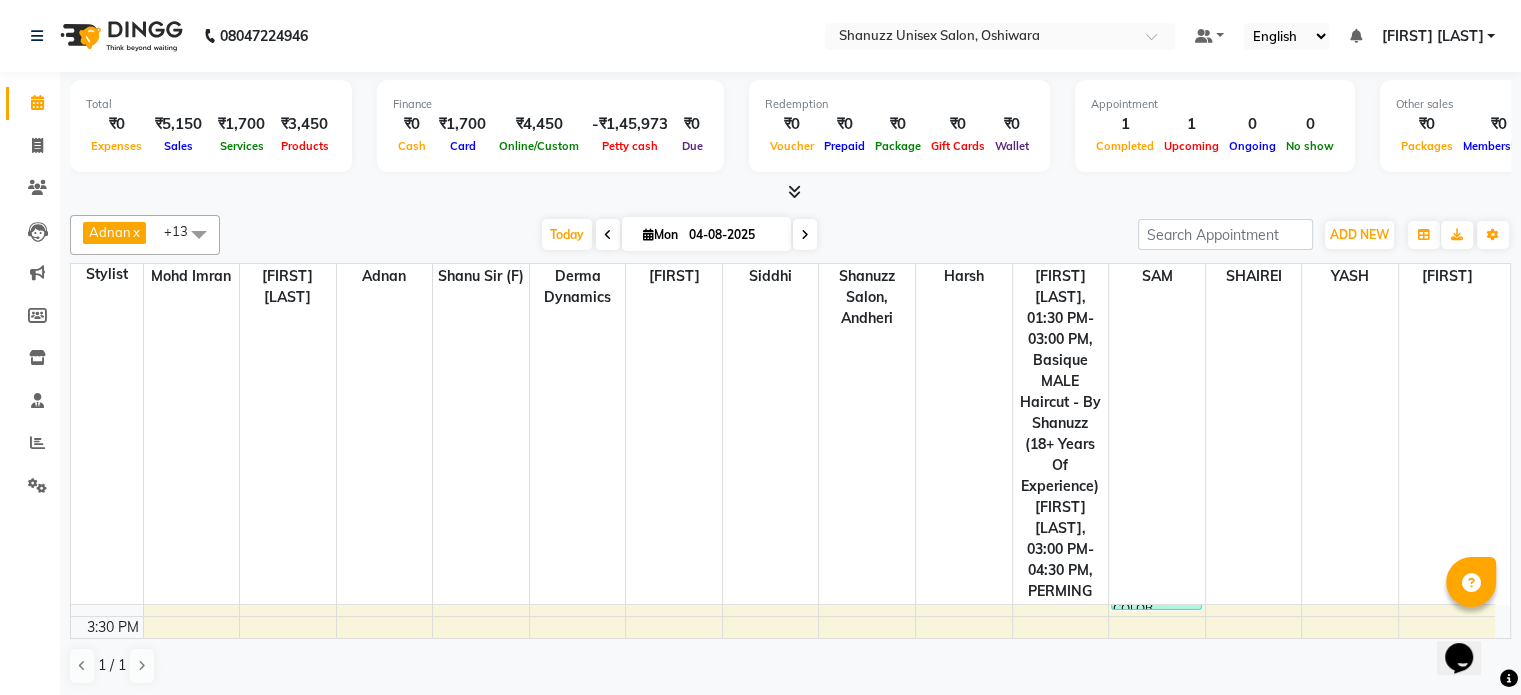 scroll, scrollTop: 559, scrollLeft: 0, axis: vertical 